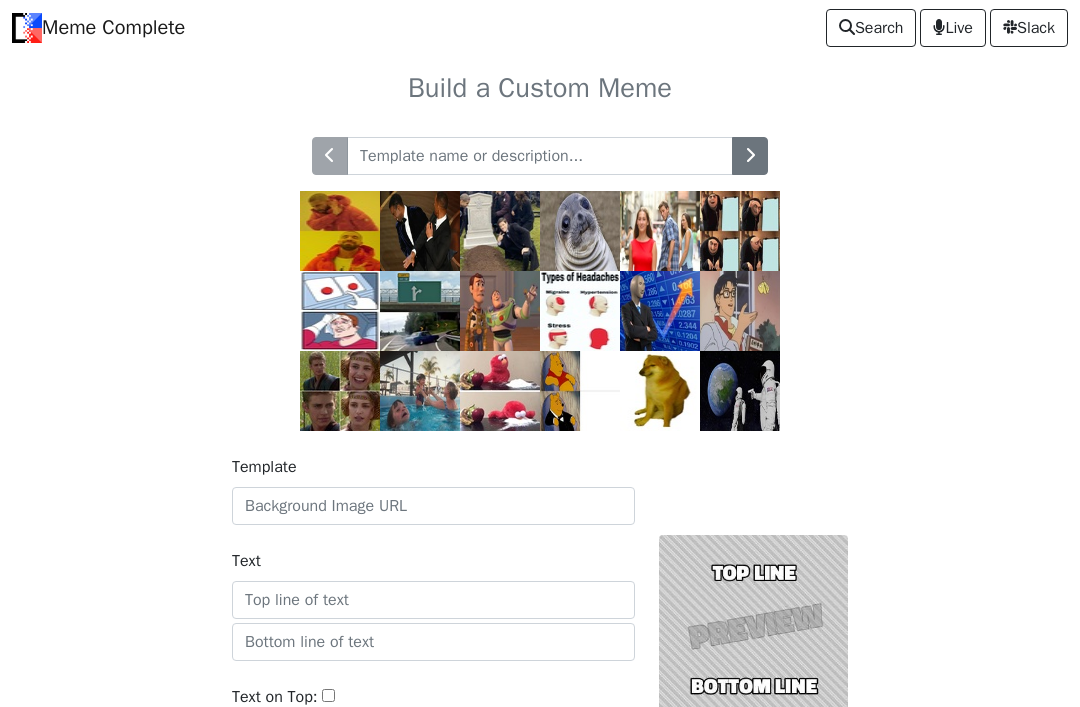 scroll, scrollTop: 0, scrollLeft: 0, axis: both 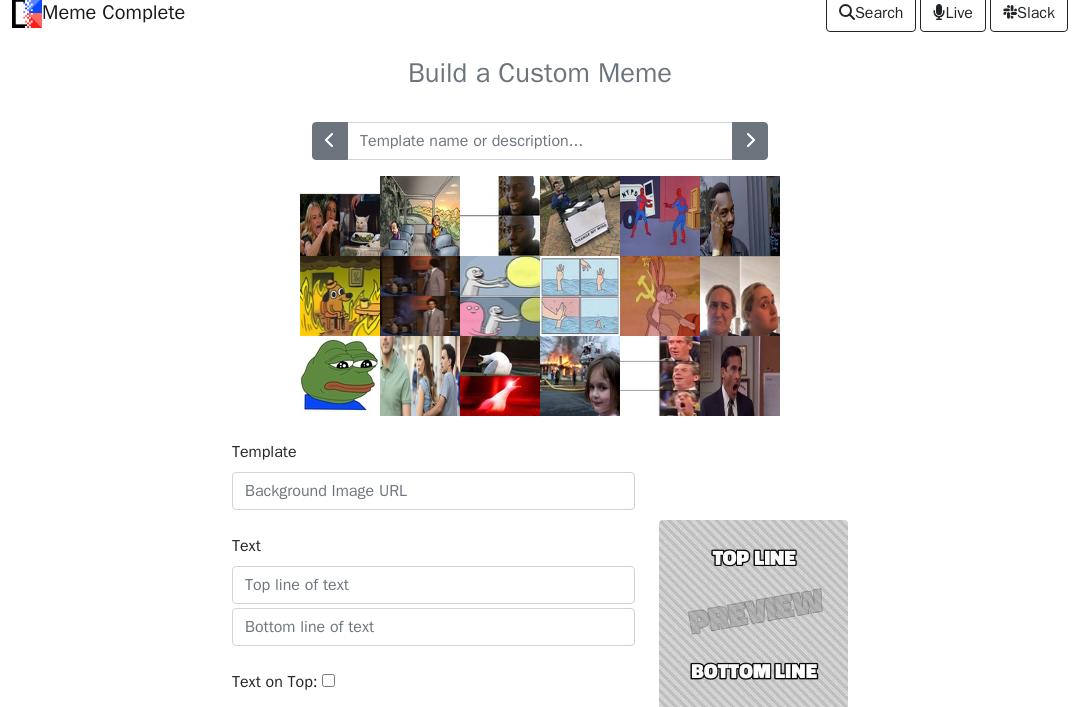 click at bounding box center (750, 140) 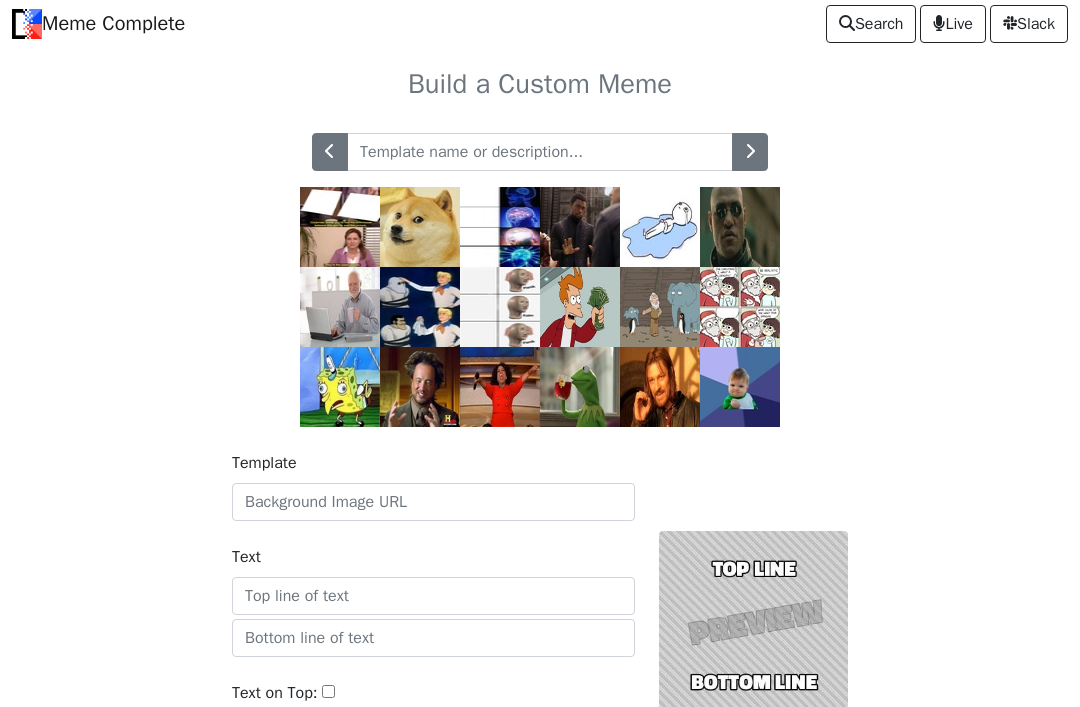 scroll, scrollTop: 3, scrollLeft: 0, axis: vertical 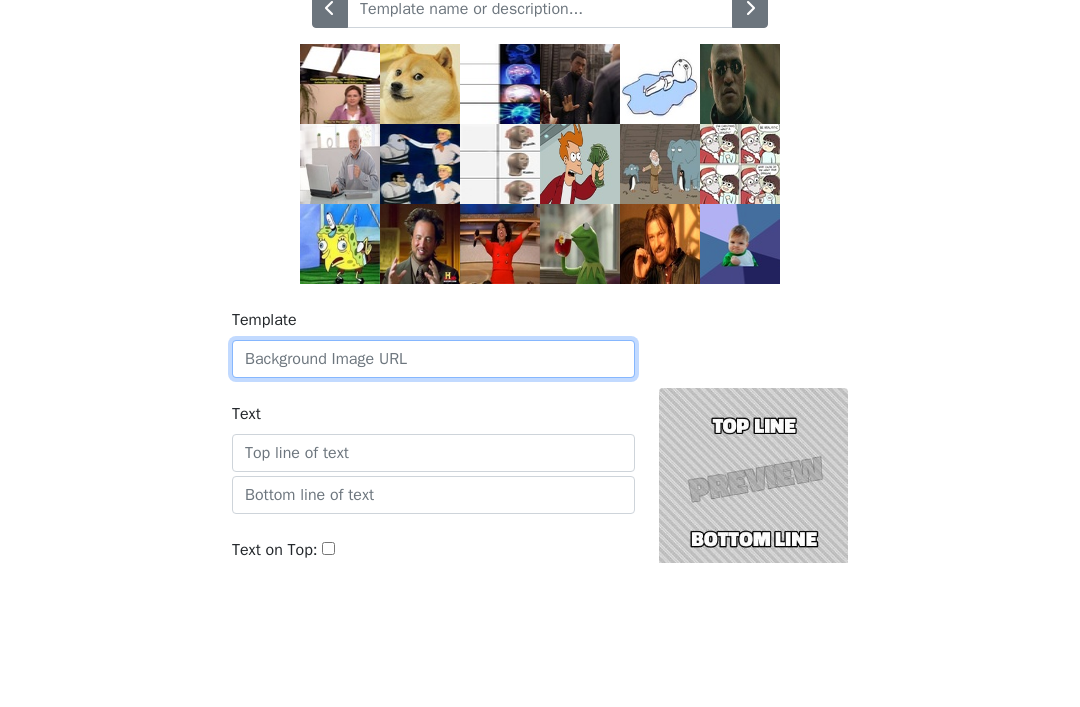 click on "Template" at bounding box center [433, 503] 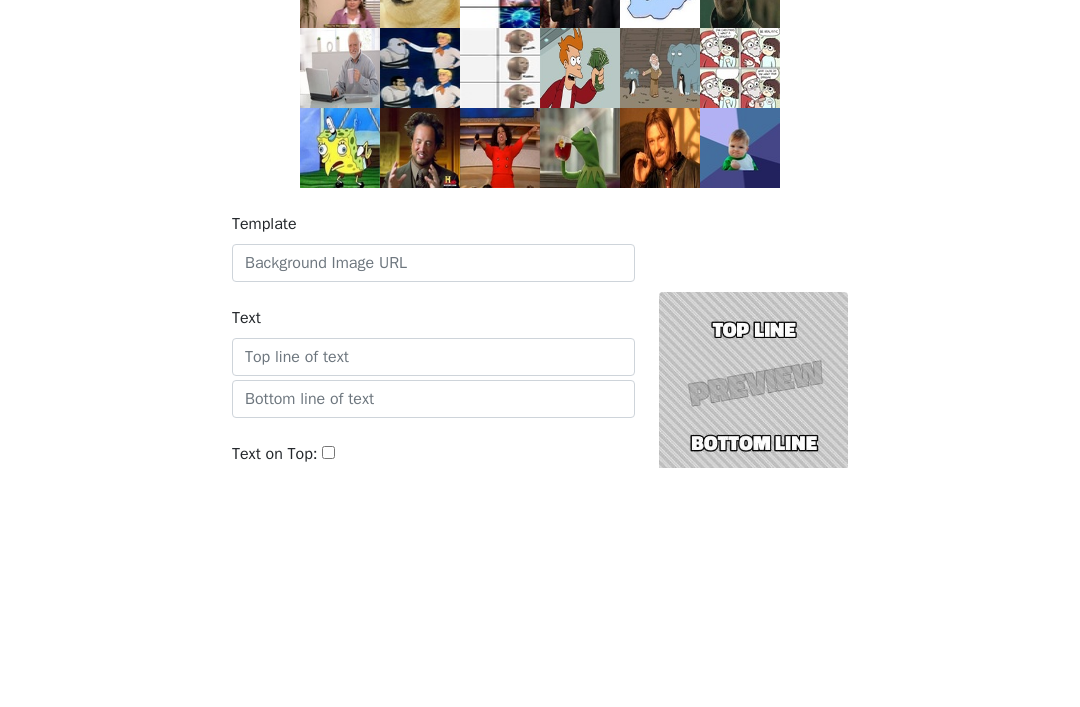 click at bounding box center (540, 269) 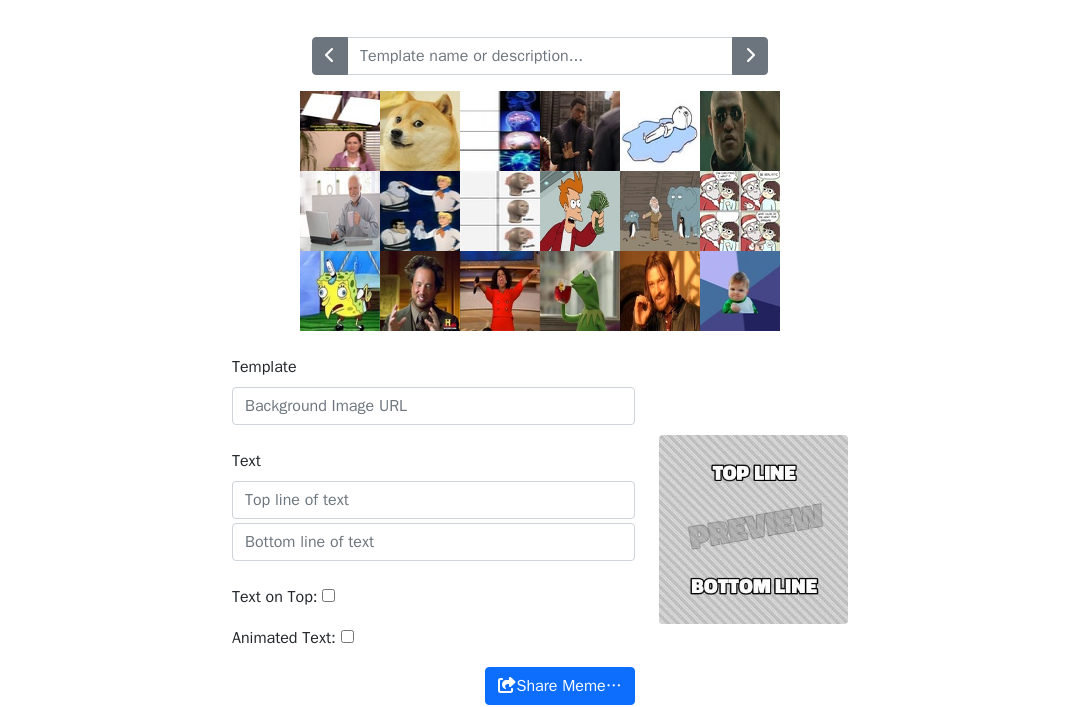 scroll, scrollTop: 99, scrollLeft: 0, axis: vertical 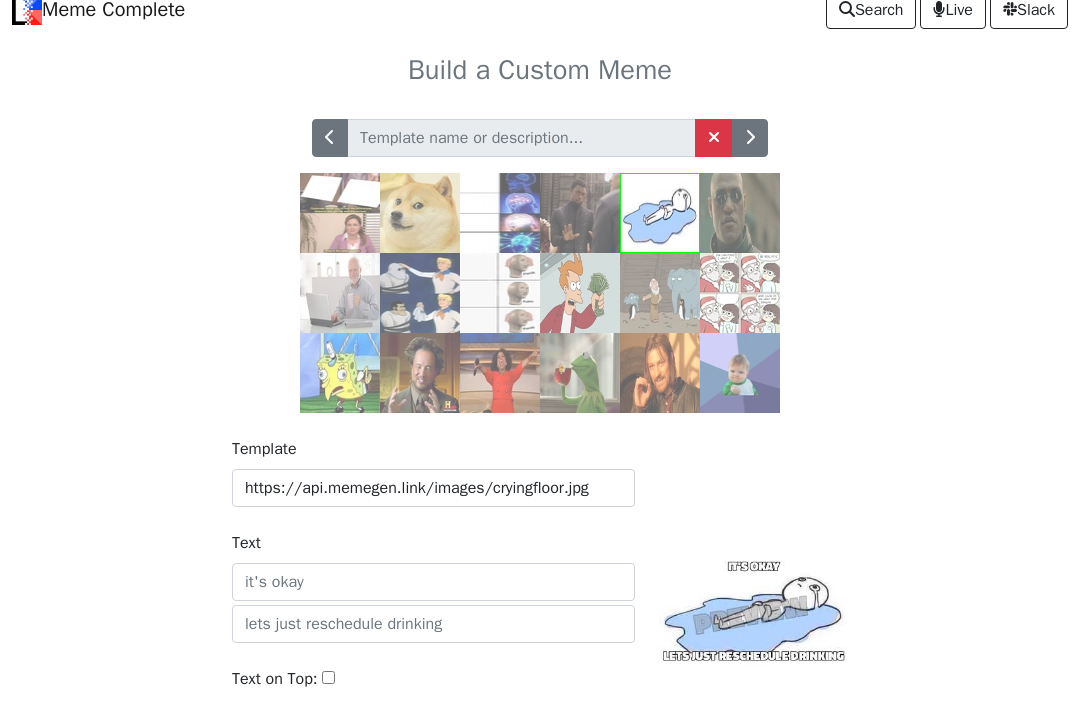 click at bounding box center (750, 138) 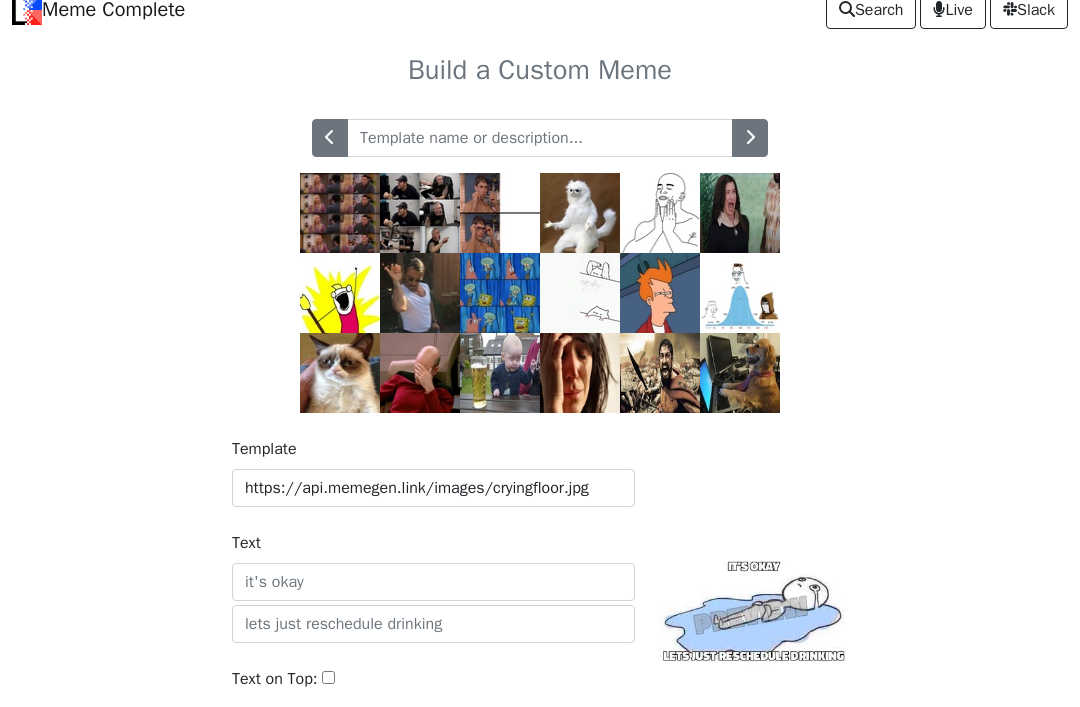 click at bounding box center (330, 137) 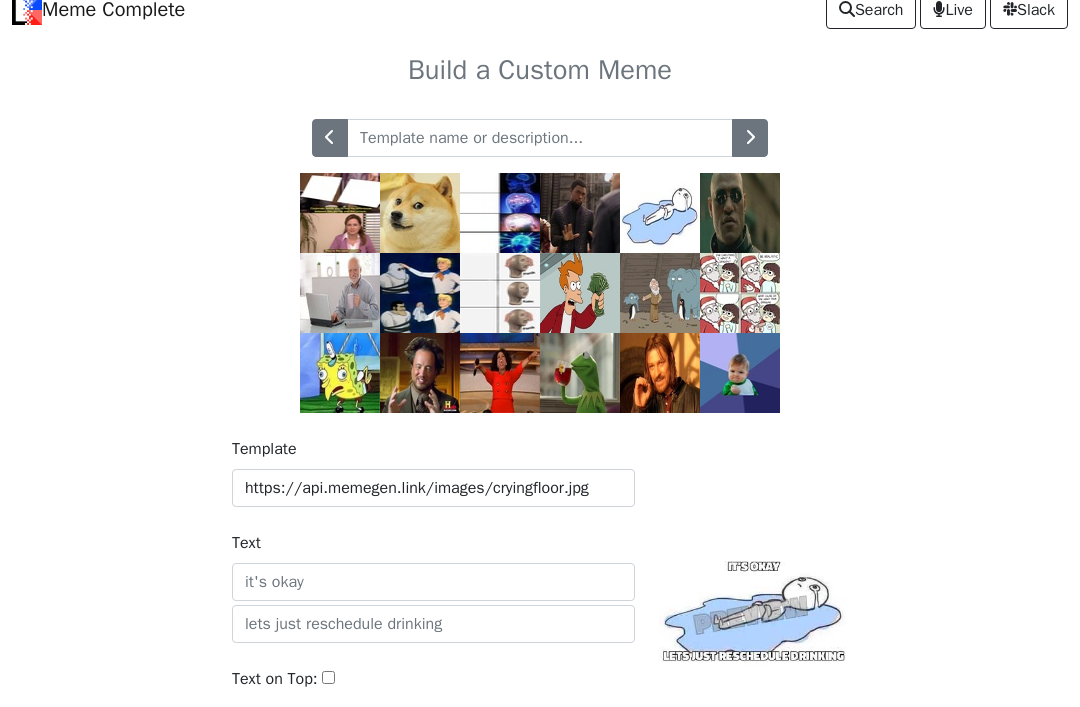 click at bounding box center (750, 137) 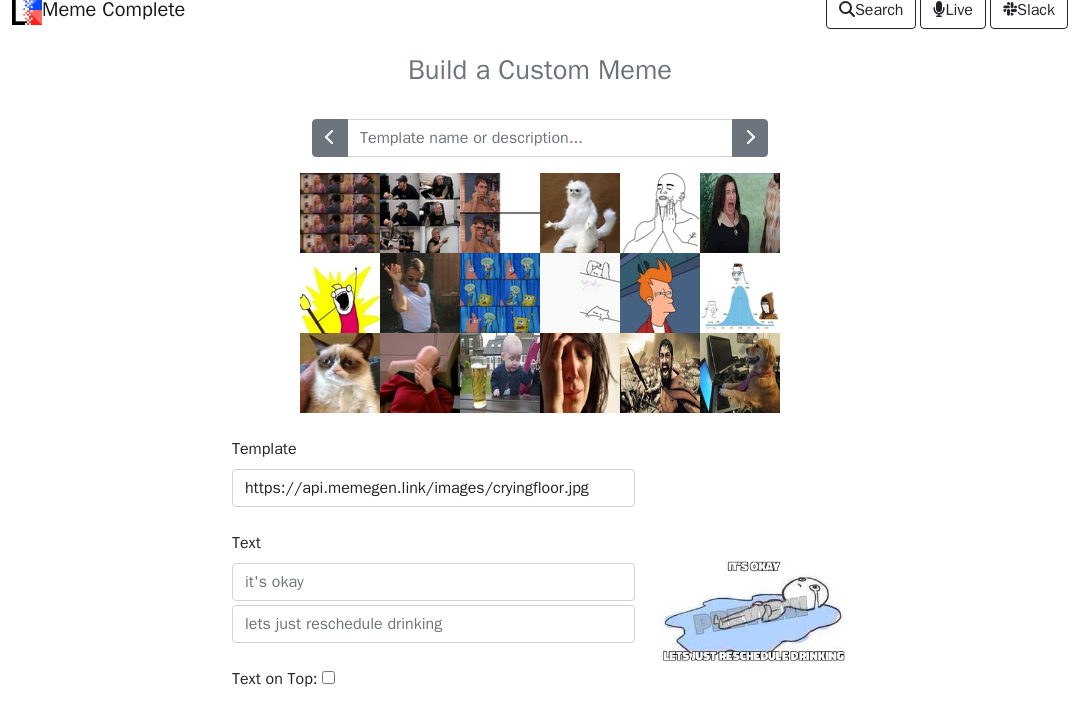 click at bounding box center [420, 293] 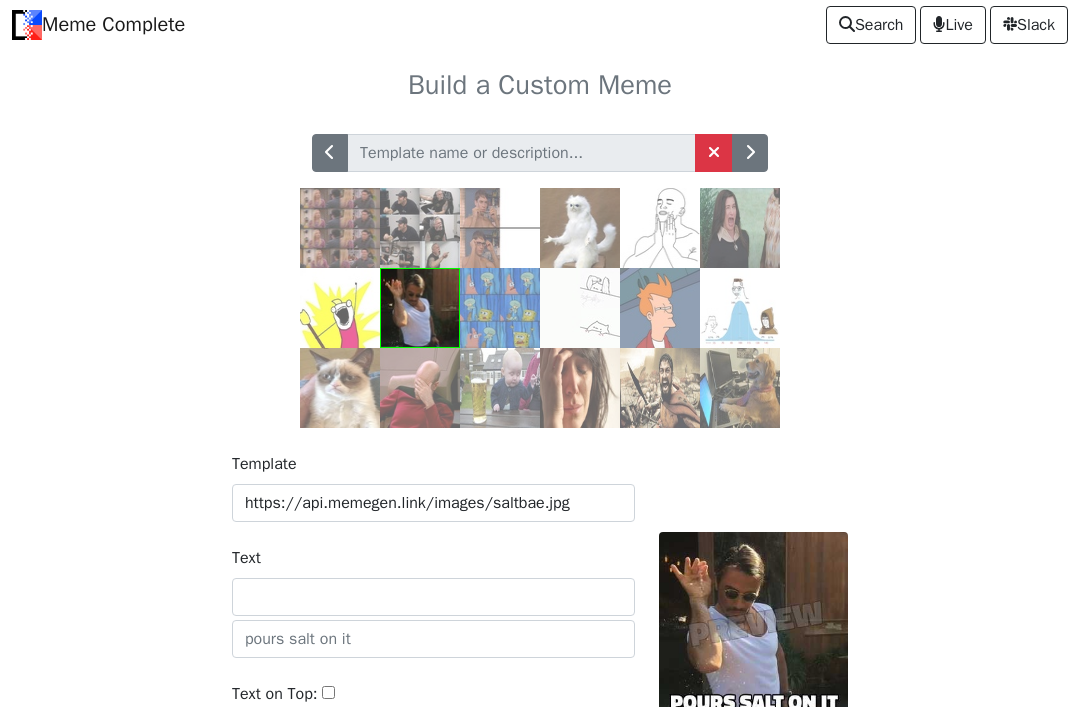 scroll, scrollTop: 0, scrollLeft: 0, axis: both 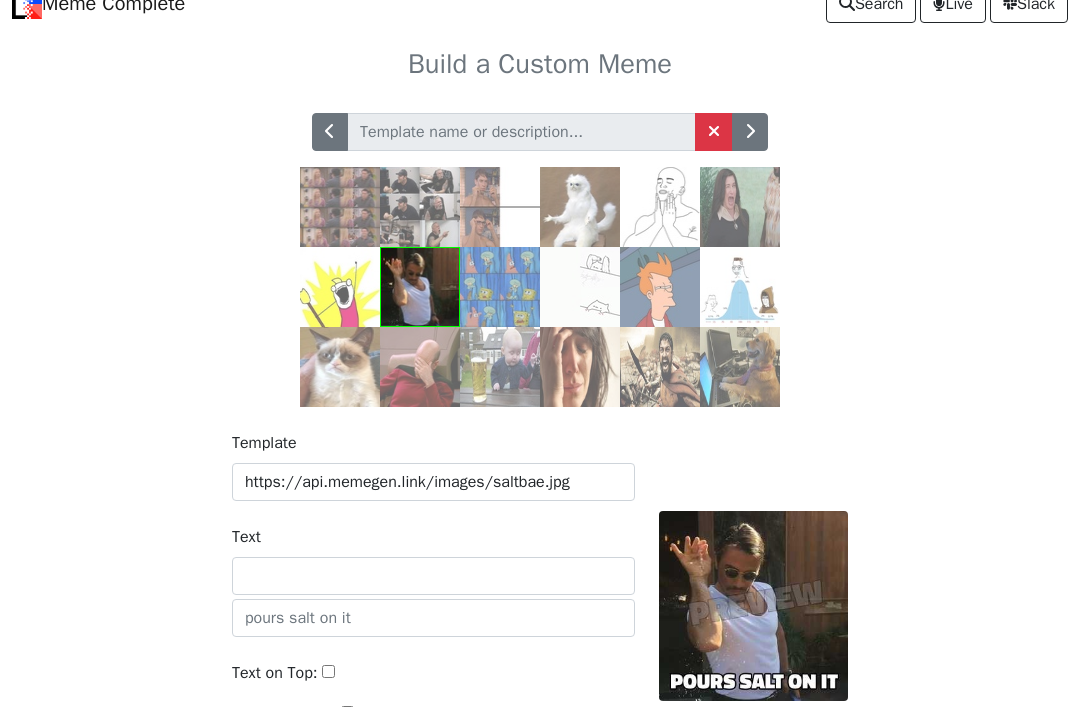 click at bounding box center (750, 132) 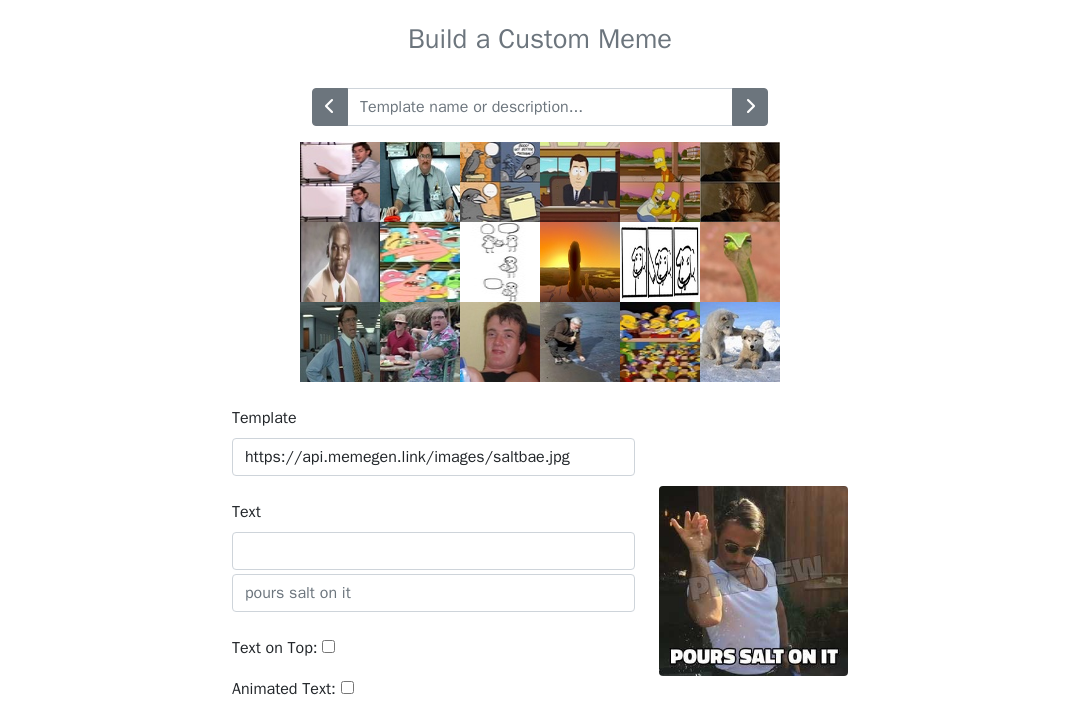 scroll, scrollTop: 157, scrollLeft: 0, axis: vertical 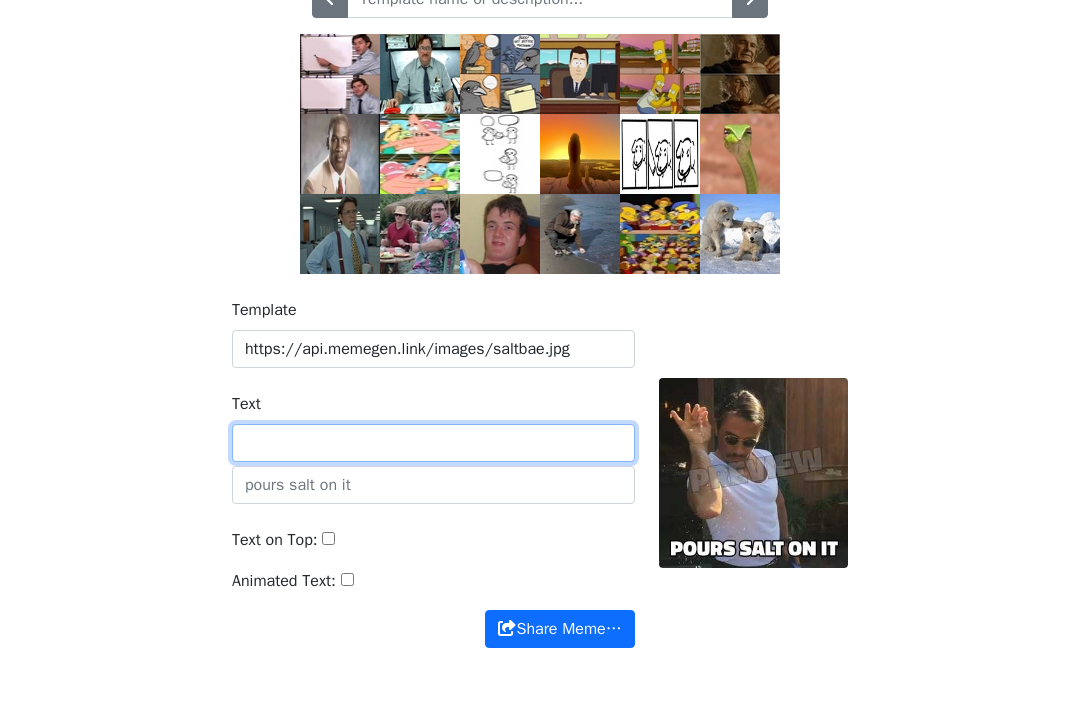 click on "Text" at bounding box center [433, 443] 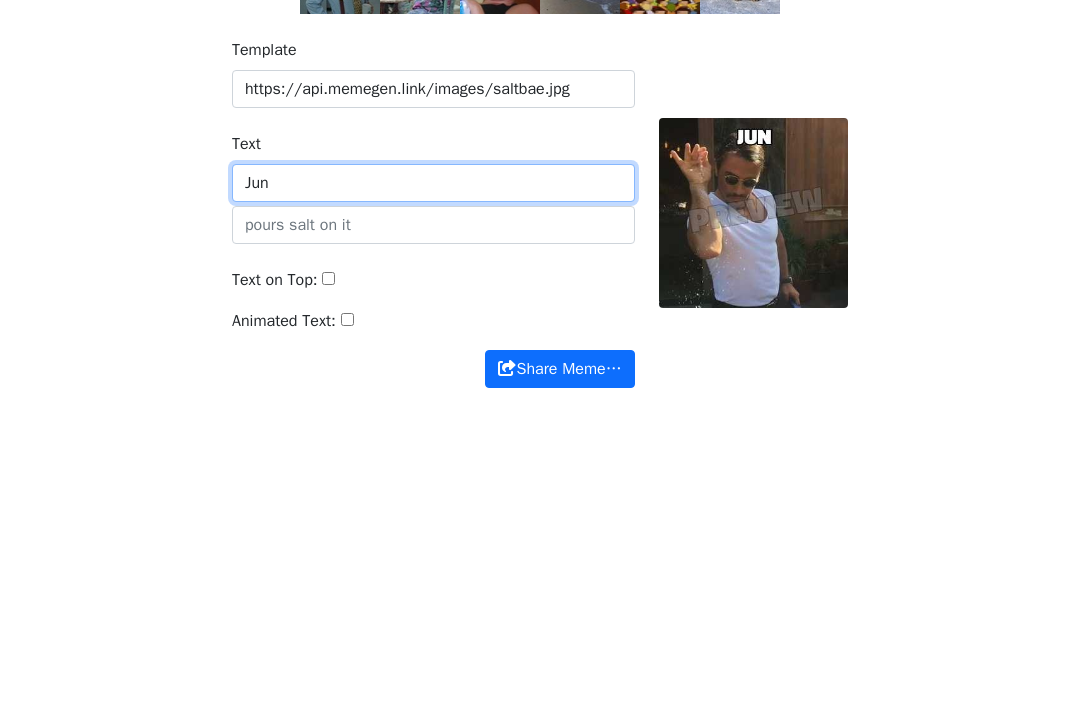 type on "Jun" 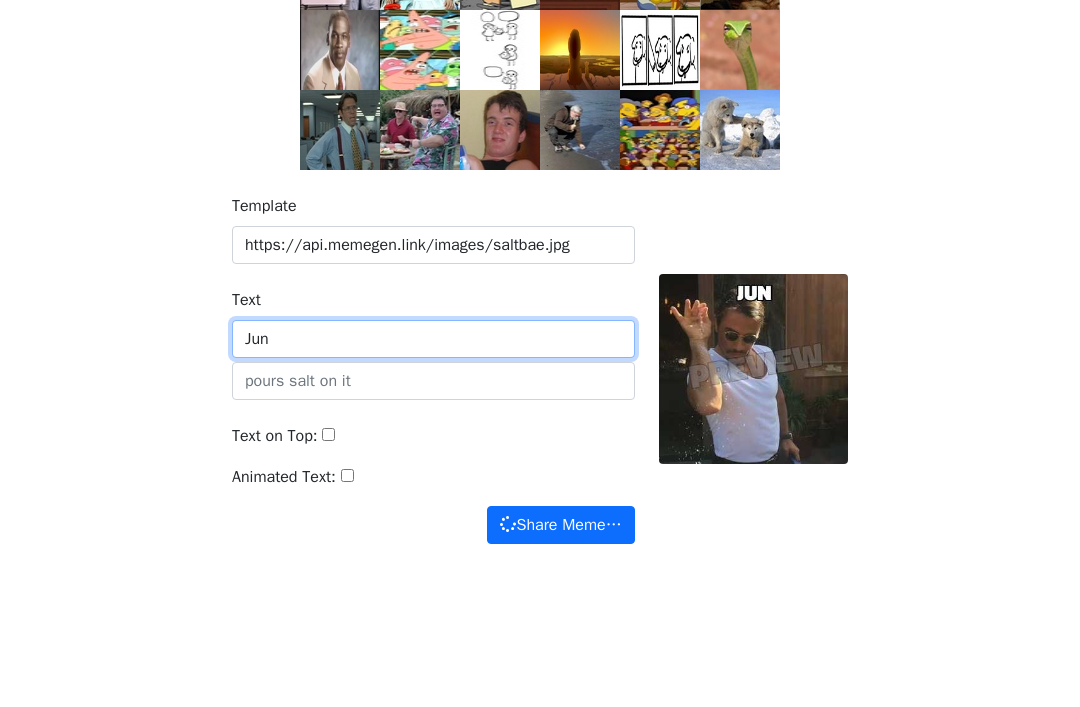 scroll, scrollTop: 185, scrollLeft: 0, axis: vertical 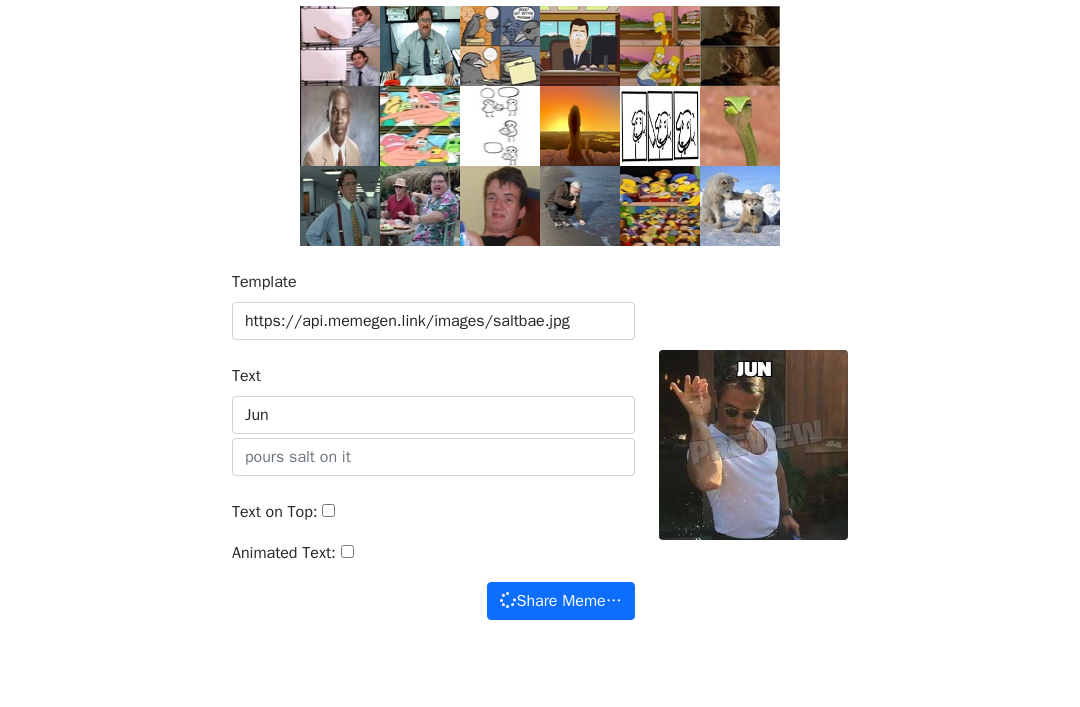 click on "Text
Jun" at bounding box center (433, 399) 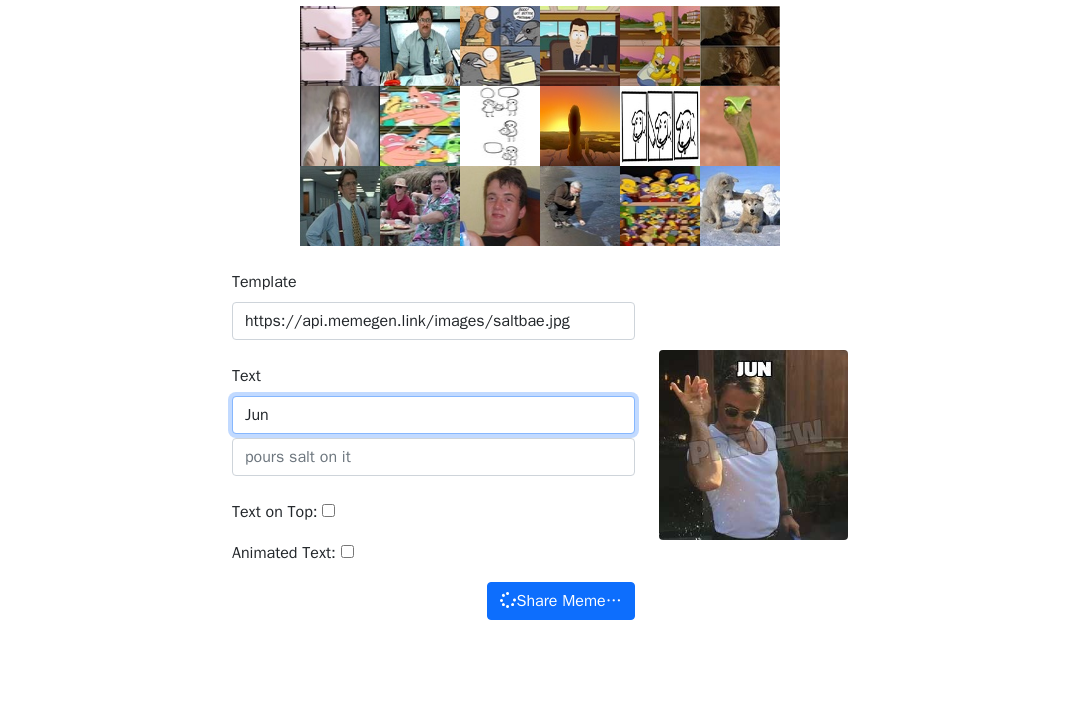 click on "Jun" at bounding box center [433, 415] 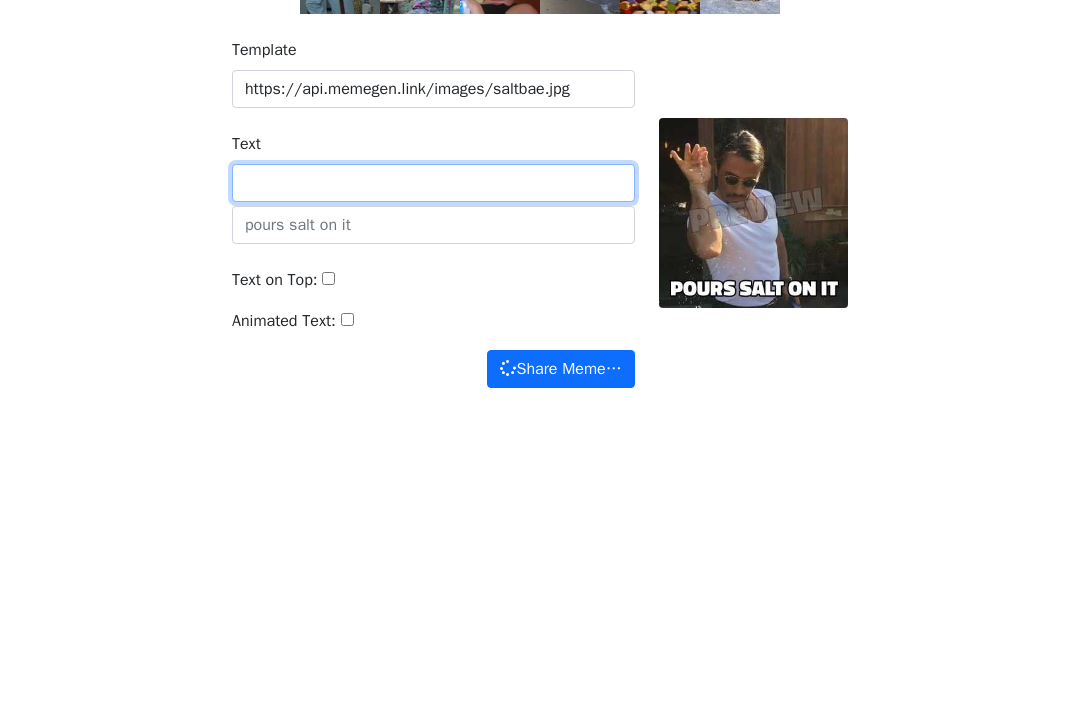 type 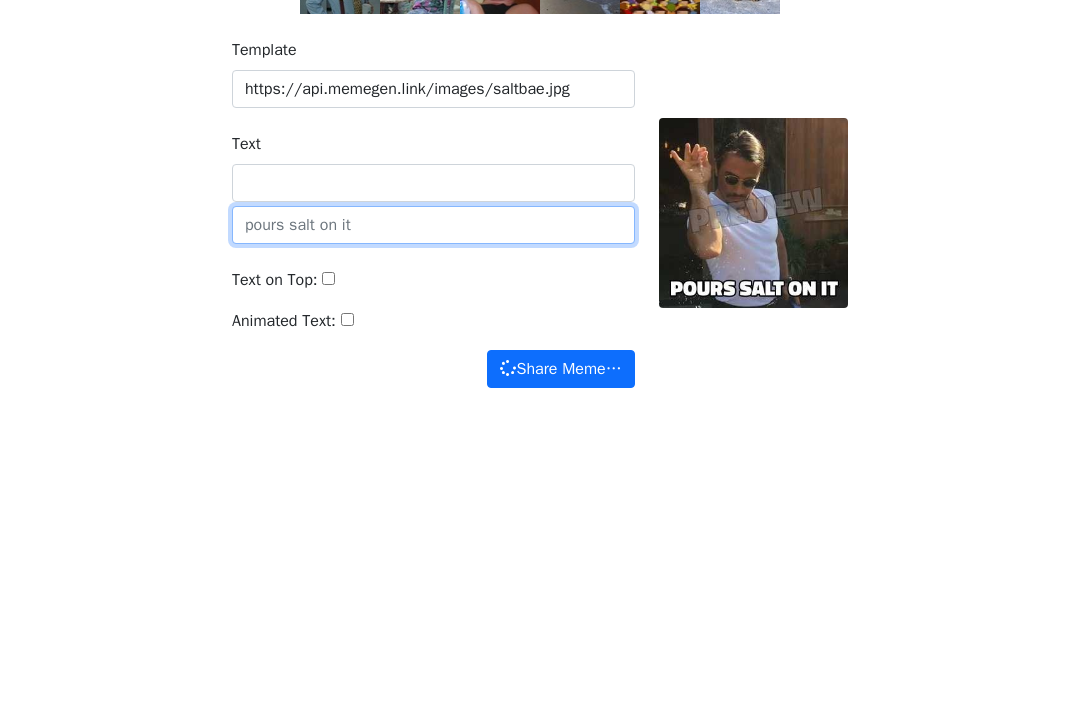 click at bounding box center [433, 457] 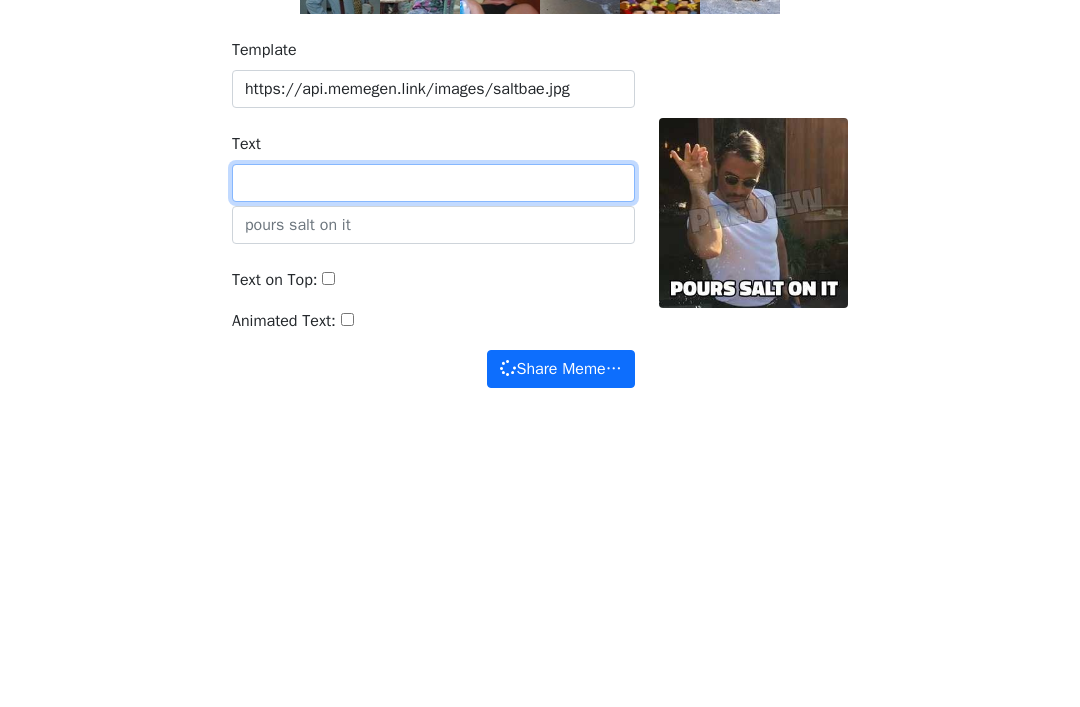click on "Text" at bounding box center (433, 415) 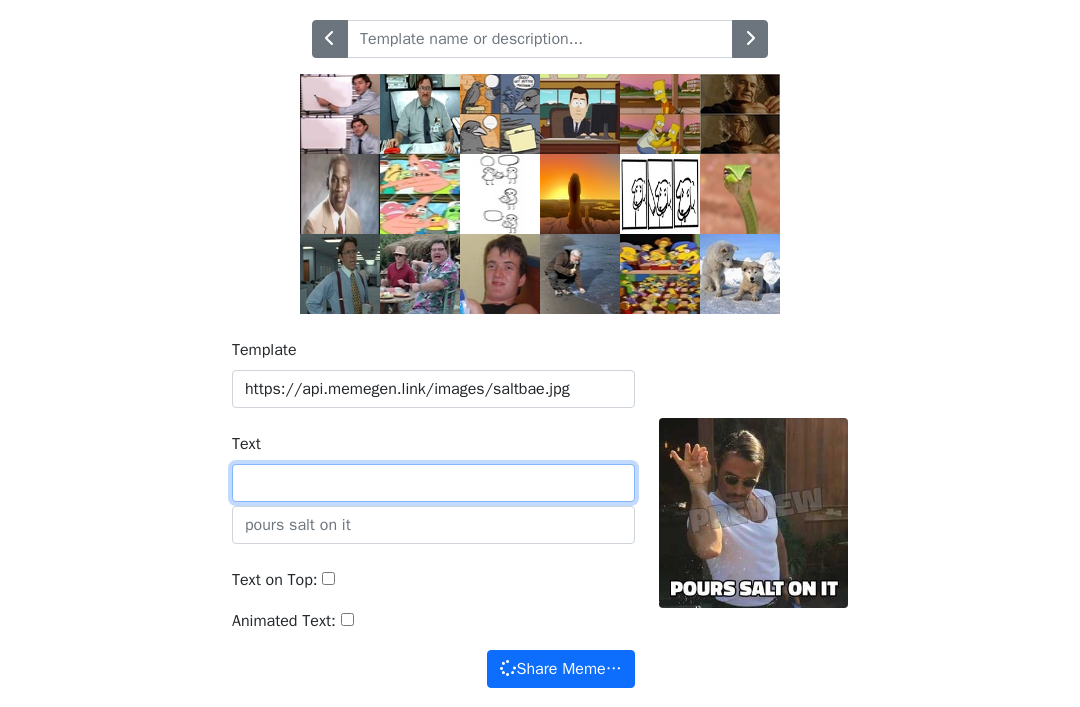 scroll, scrollTop: 99, scrollLeft: 0, axis: vertical 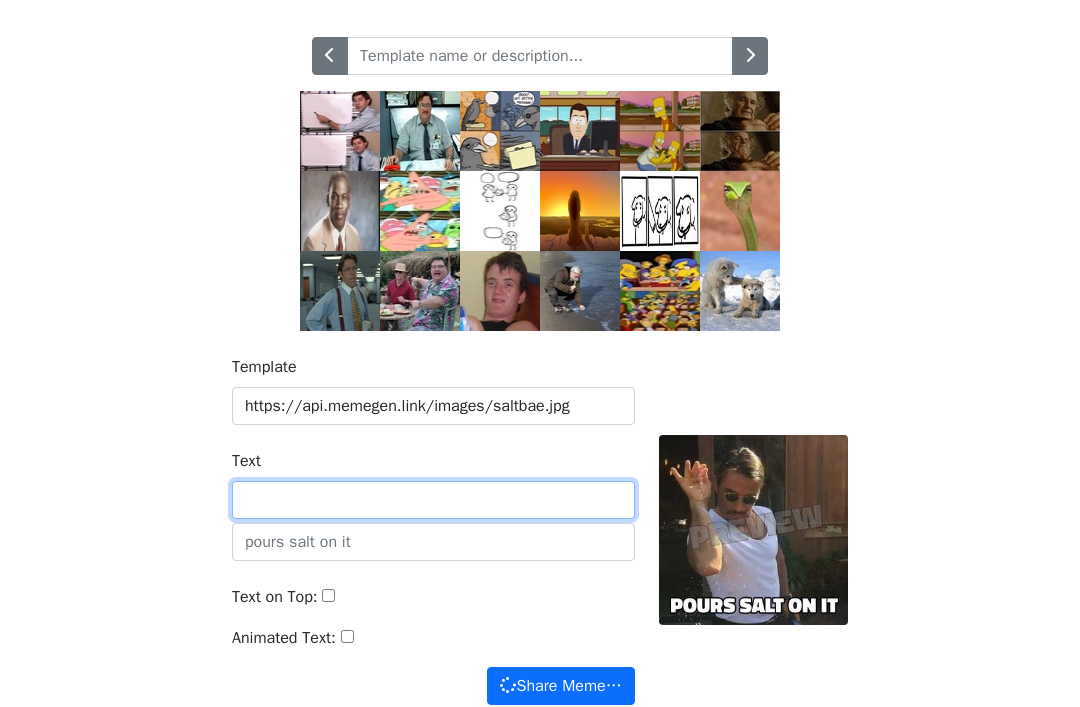 click at bounding box center [750, 57] 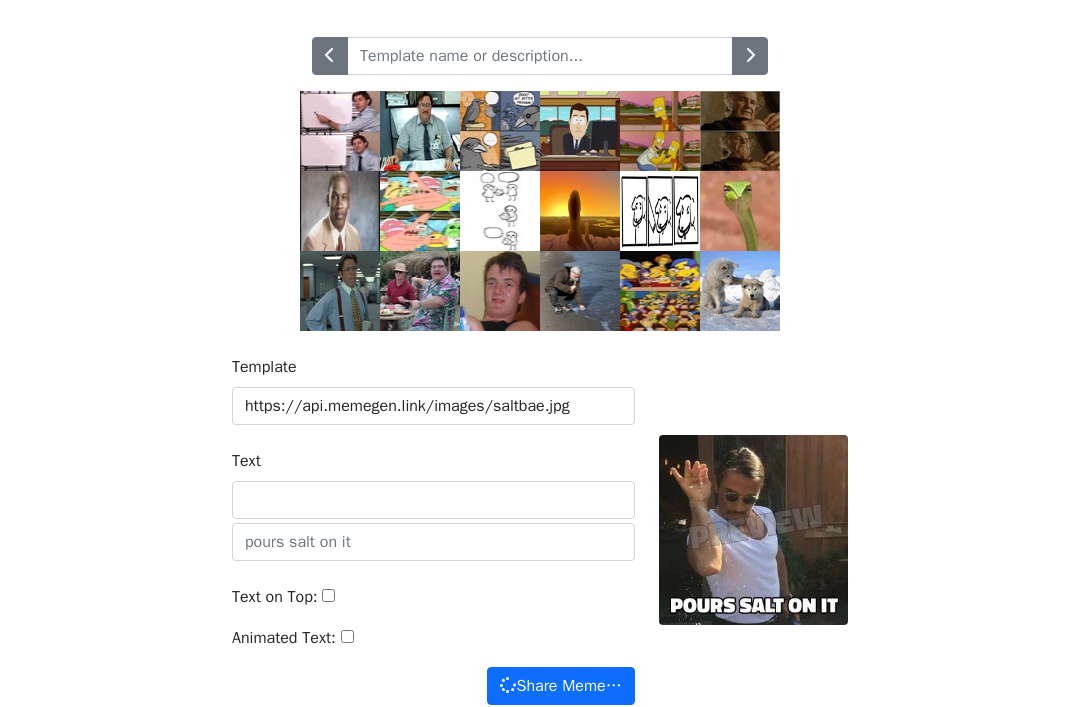 scroll, scrollTop: 101, scrollLeft: 0, axis: vertical 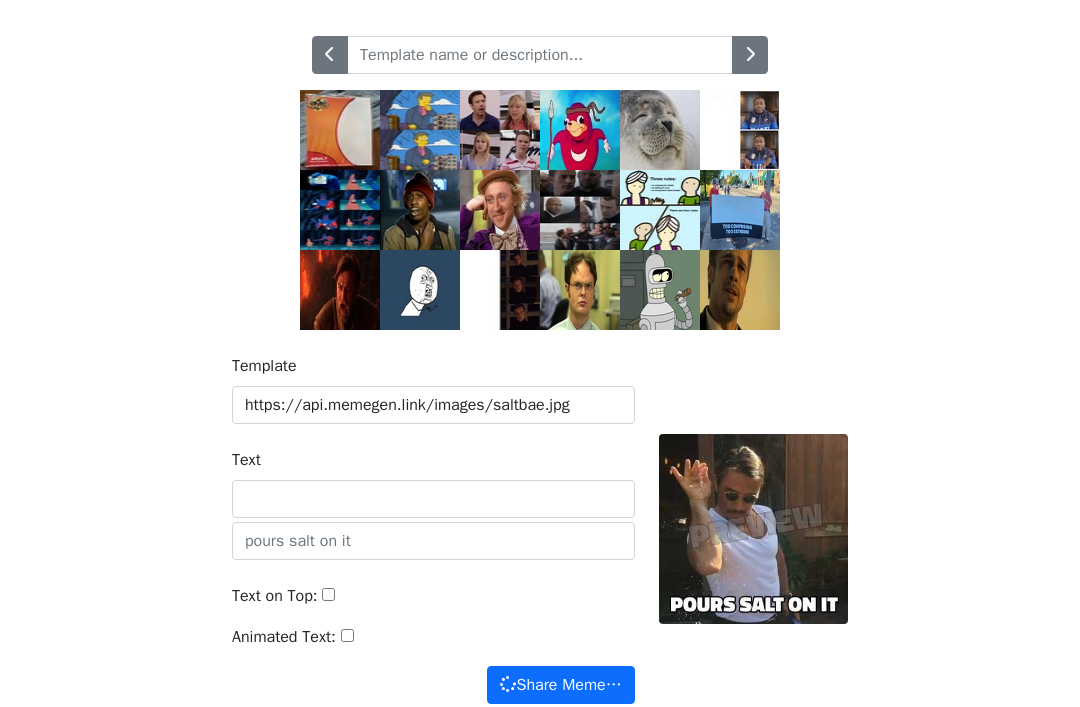 click at bounding box center (750, 55) 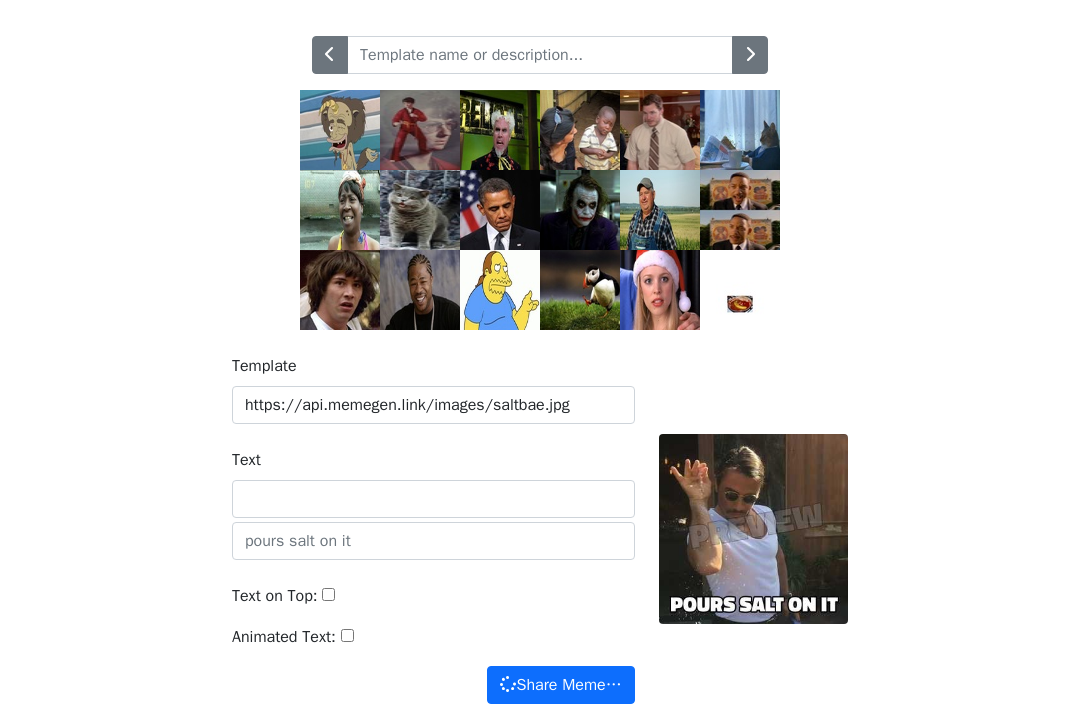 click at bounding box center [750, 54] 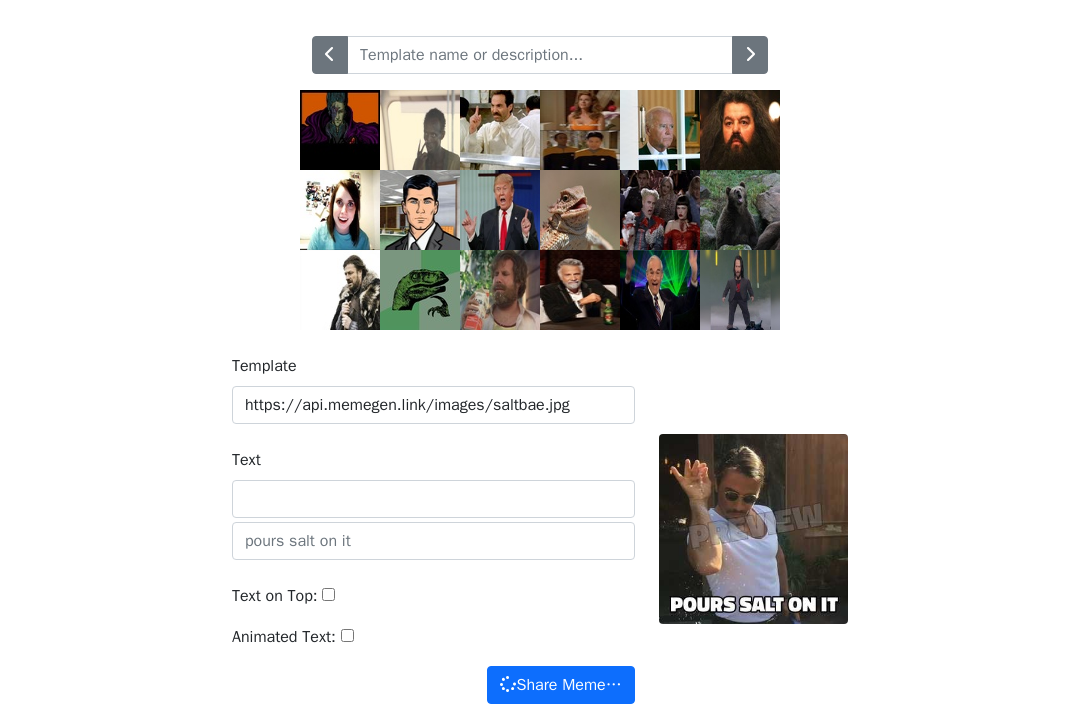 click at bounding box center (750, 54) 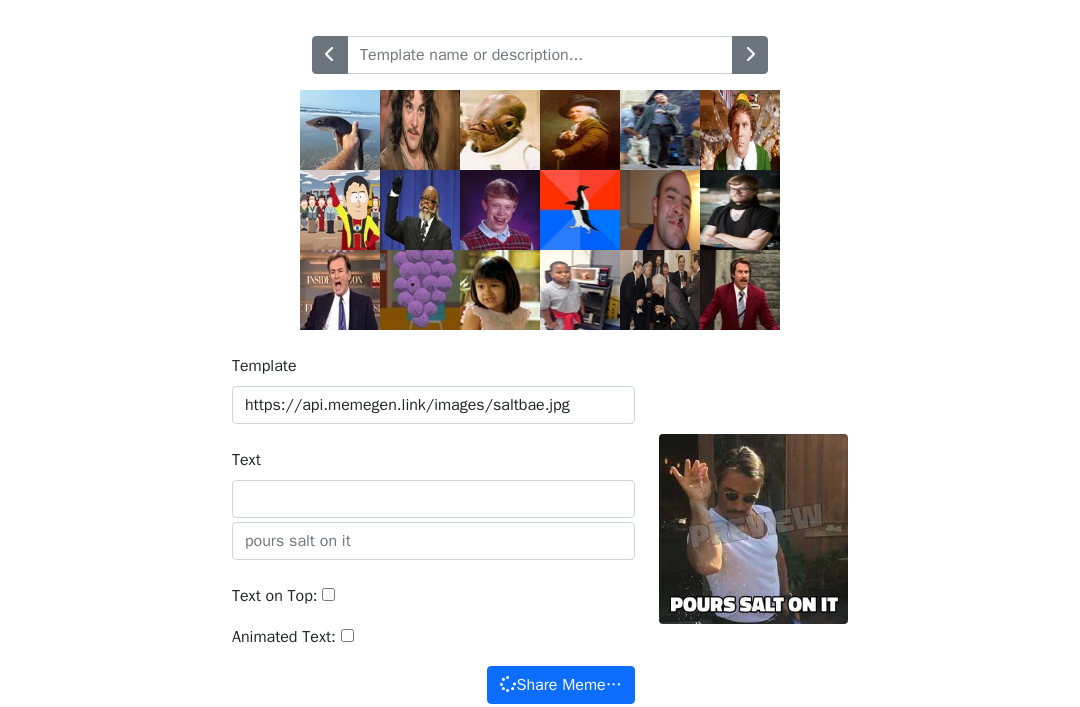 click at bounding box center [750, 54] 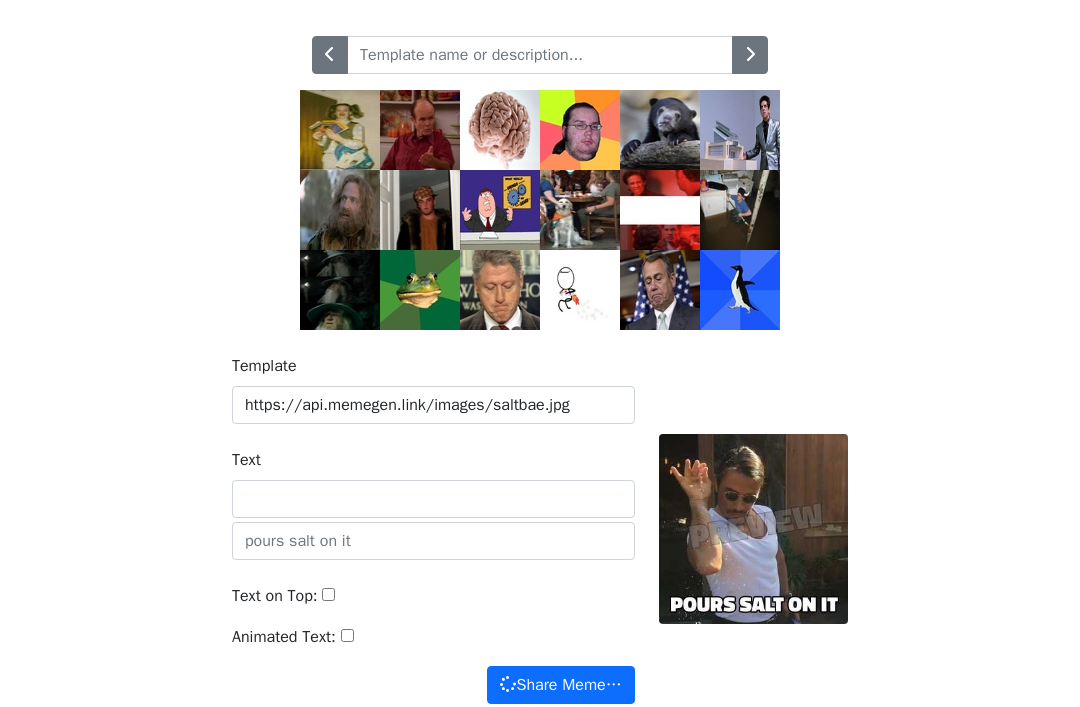 click at bounding box center [750, 55] 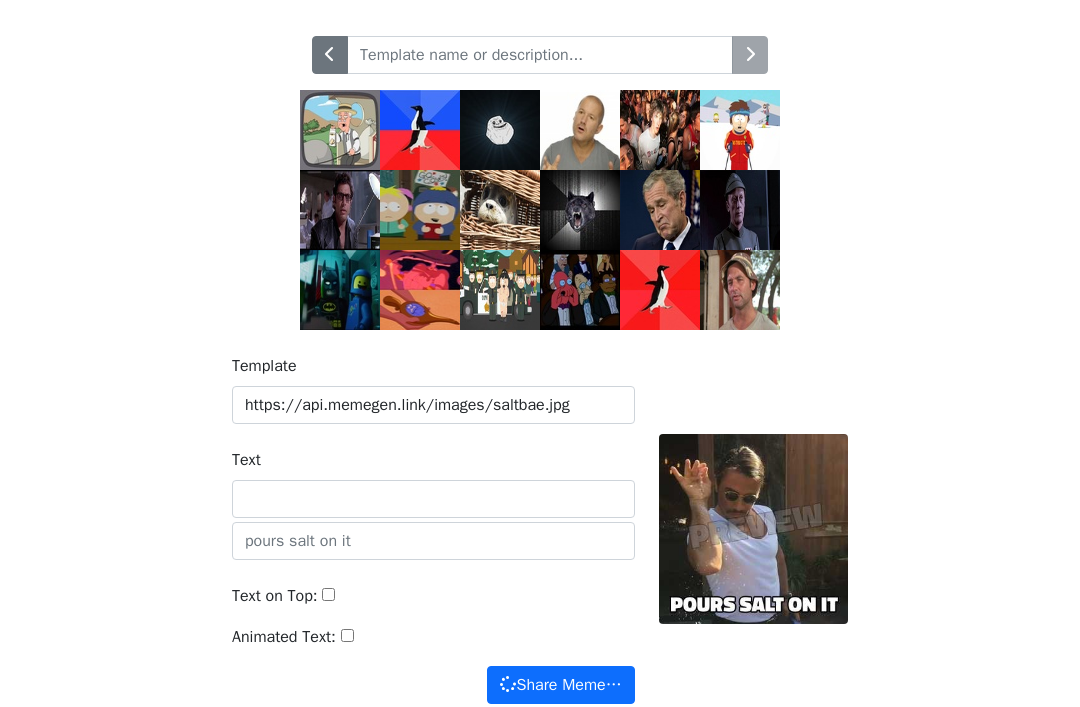 click at bounding box center (540, 55) 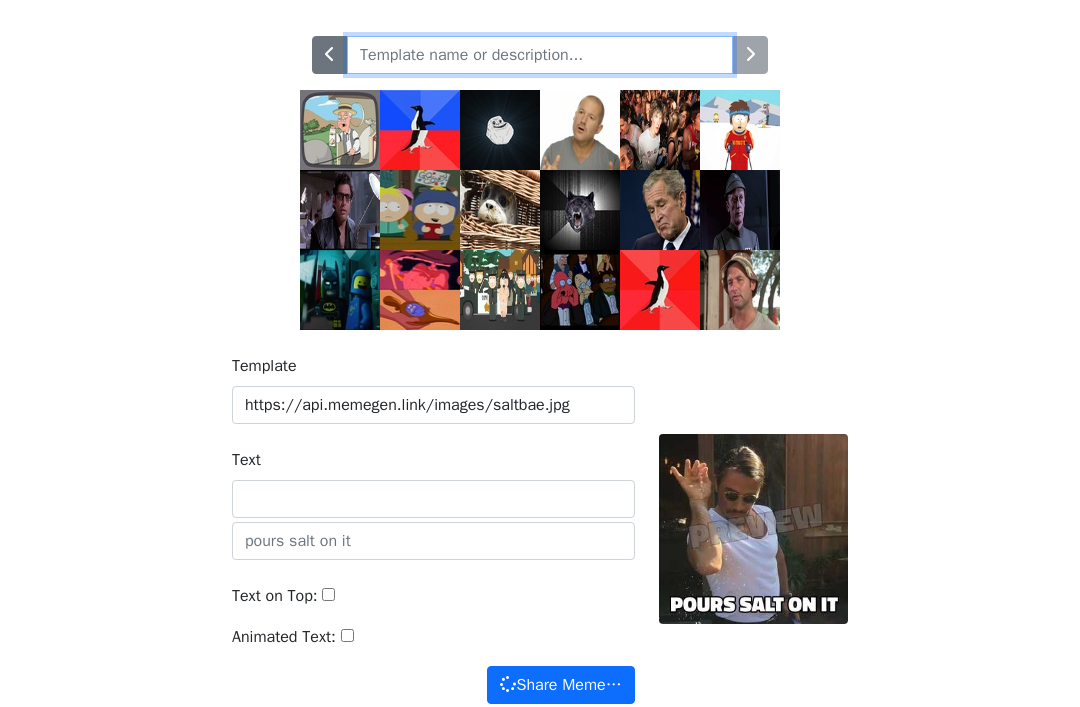 click at bounding box center [540, 55] 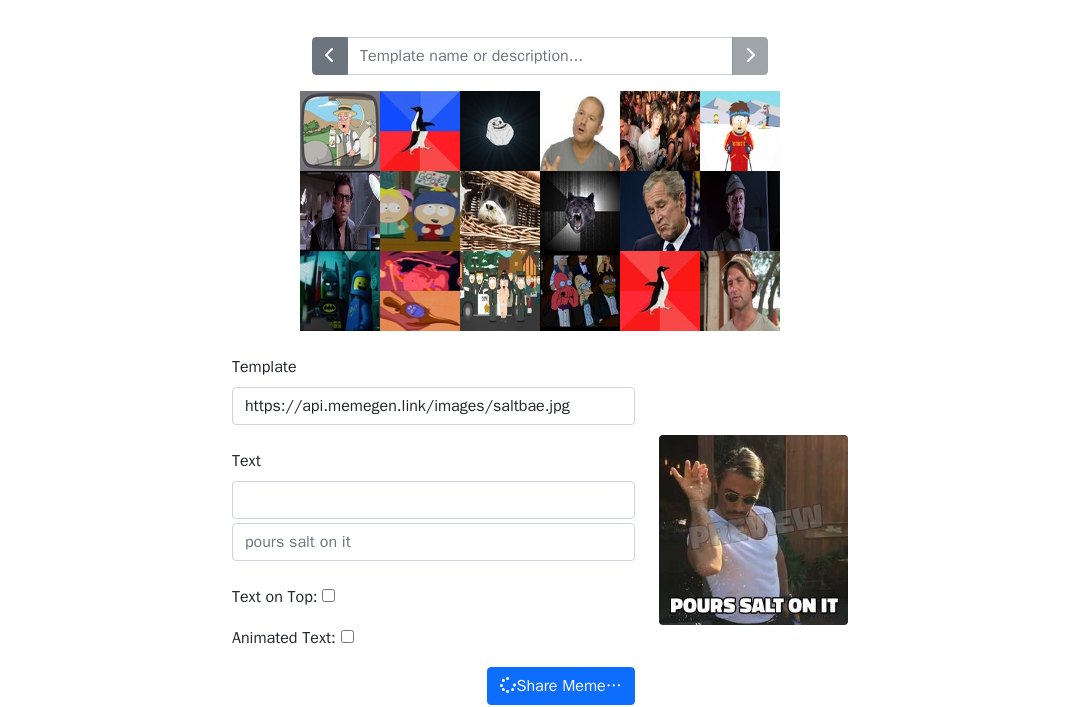 click at bounding box center [540, 56] 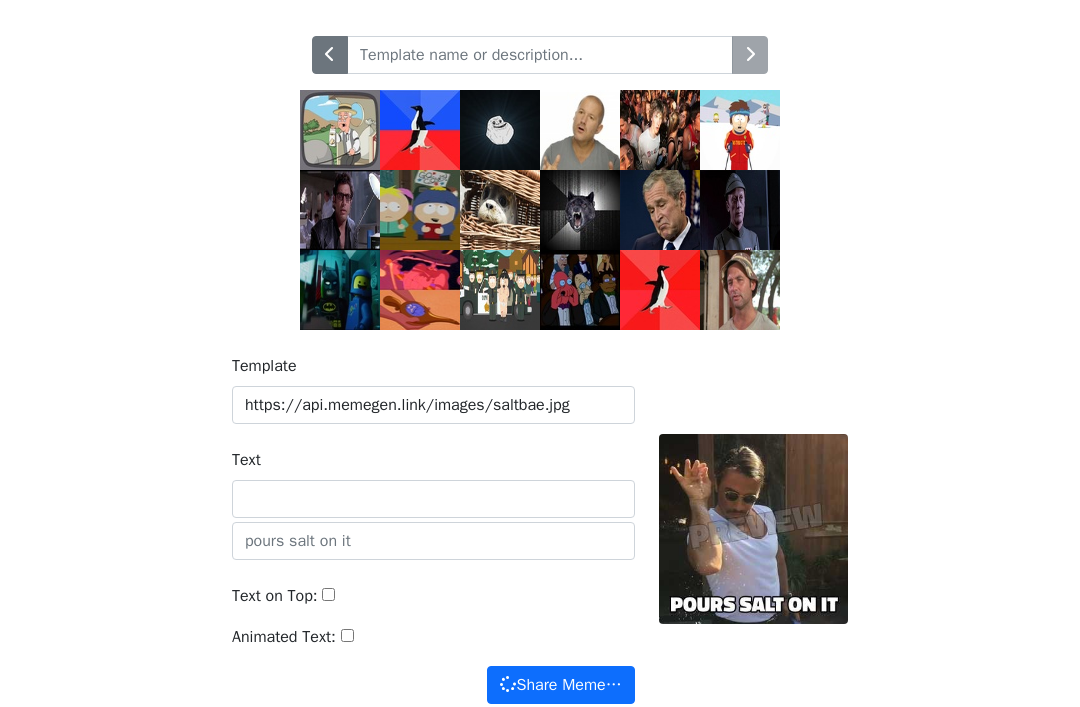 click at bounding box center (540, 55) 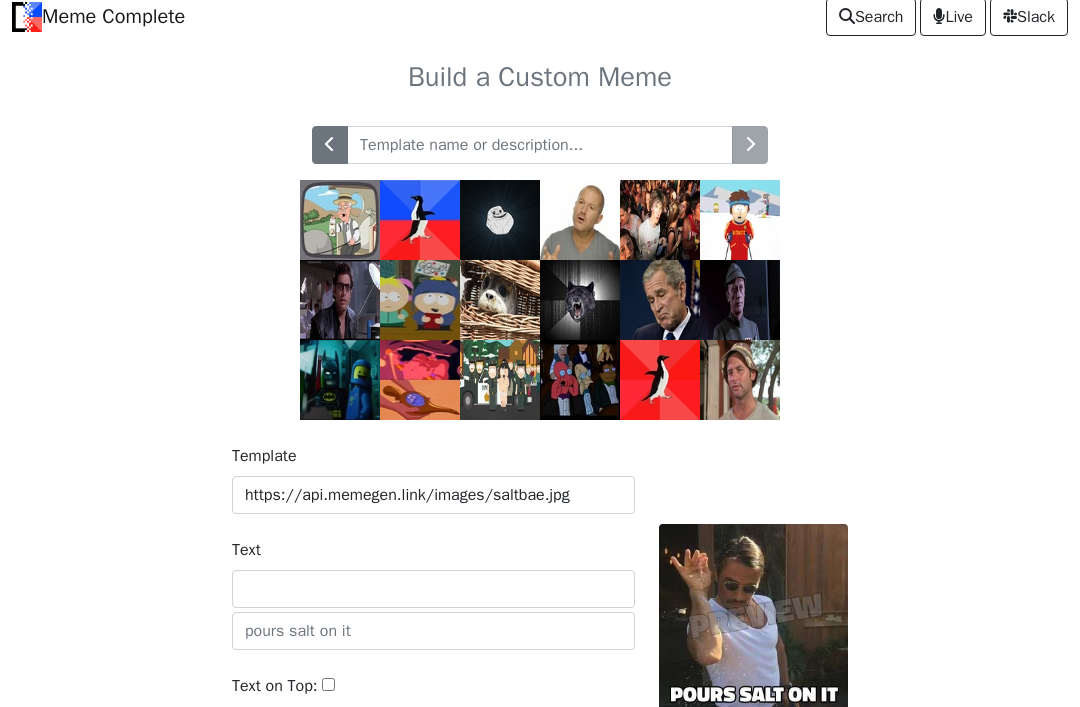 scroll, scrollTop: 0, scrollLeft: 0, axis: both 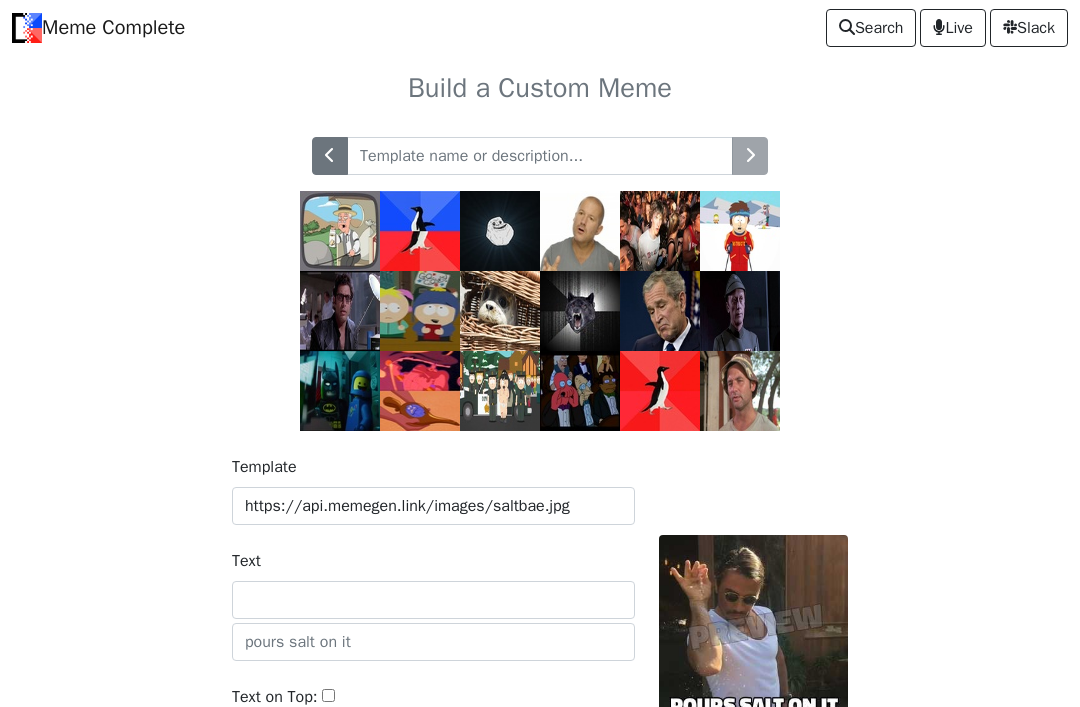 click at bounding box center (330, 156) 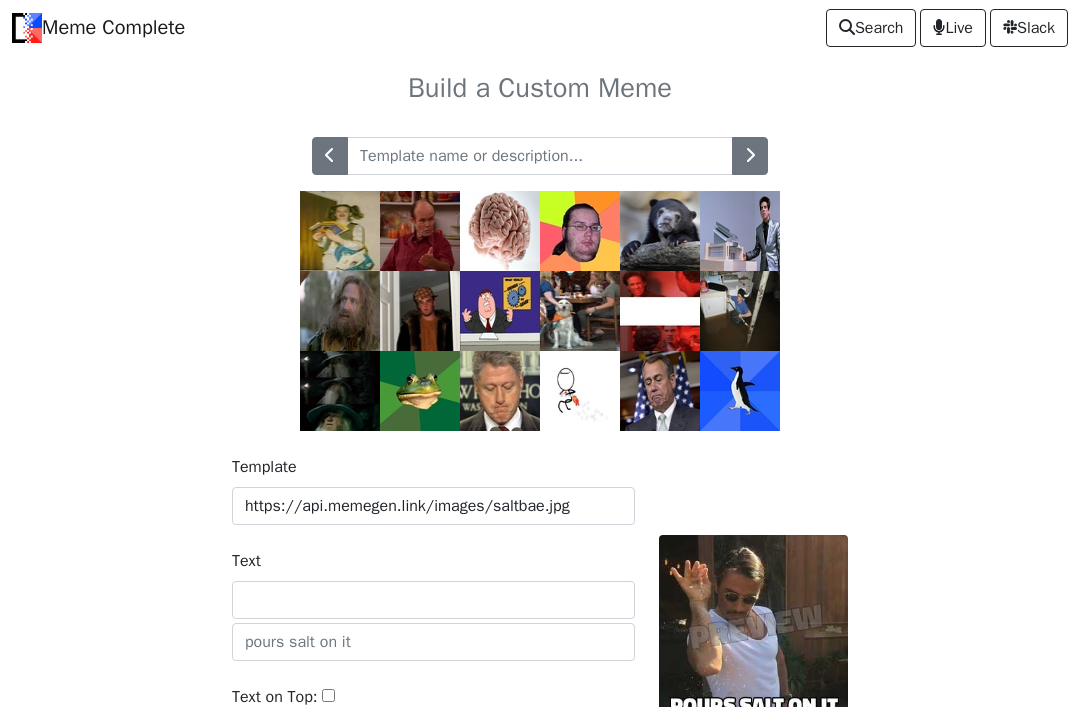 click at bounding box center (330, 156) 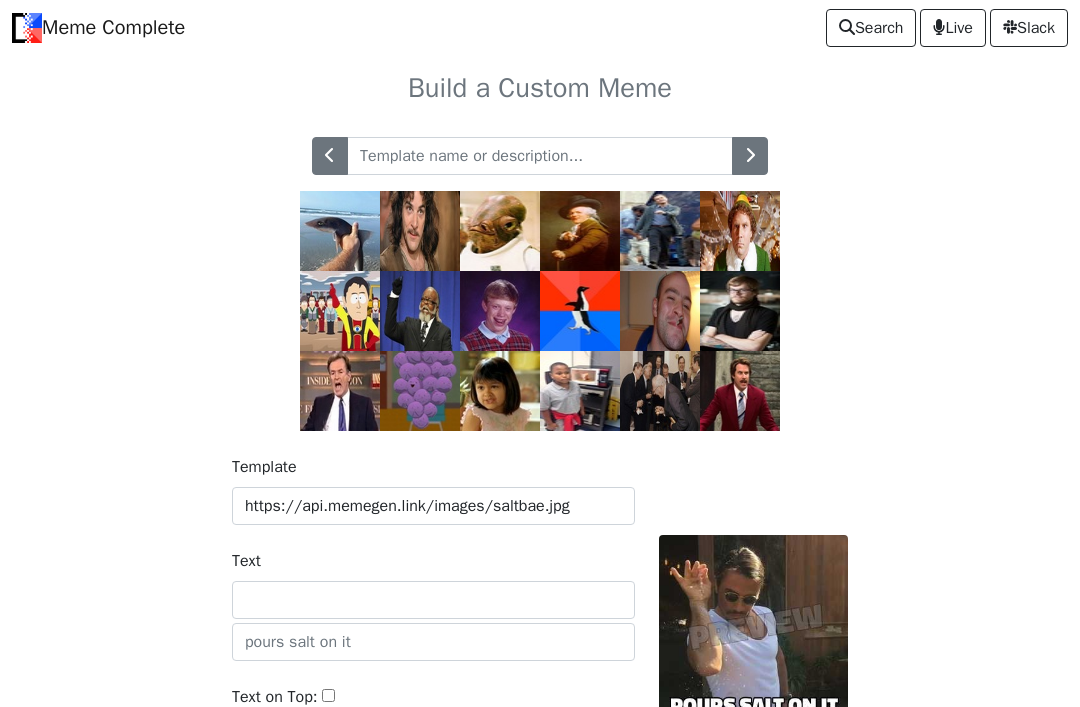 click at bounding box center [330, 156] 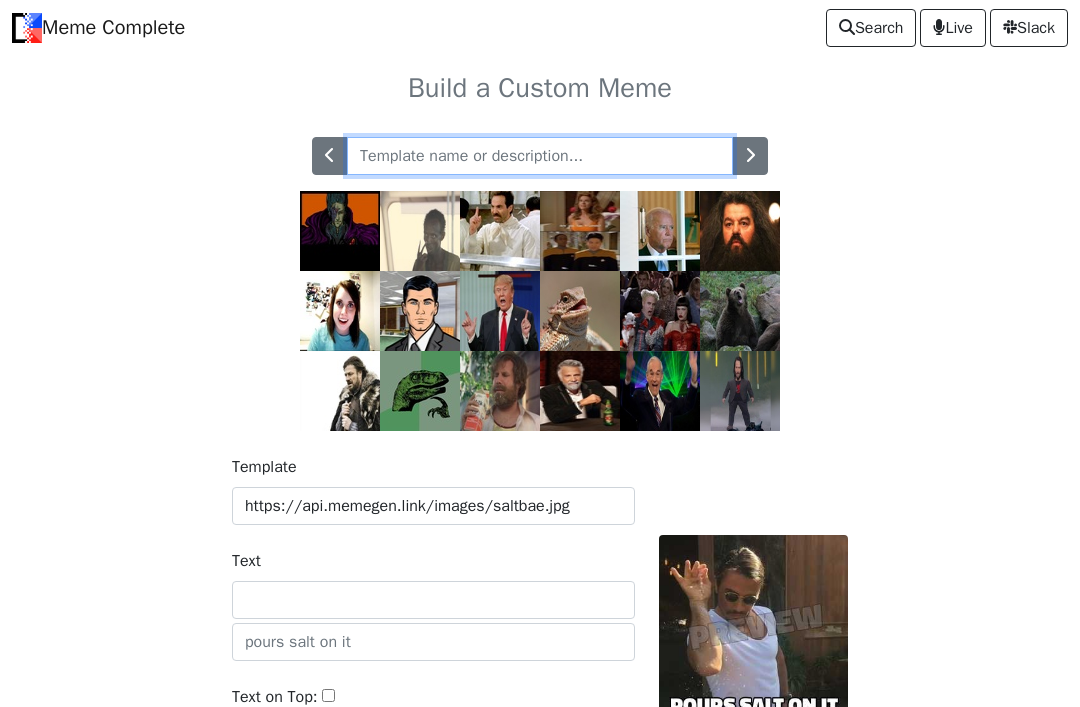 click at bounding box center (540, 156) 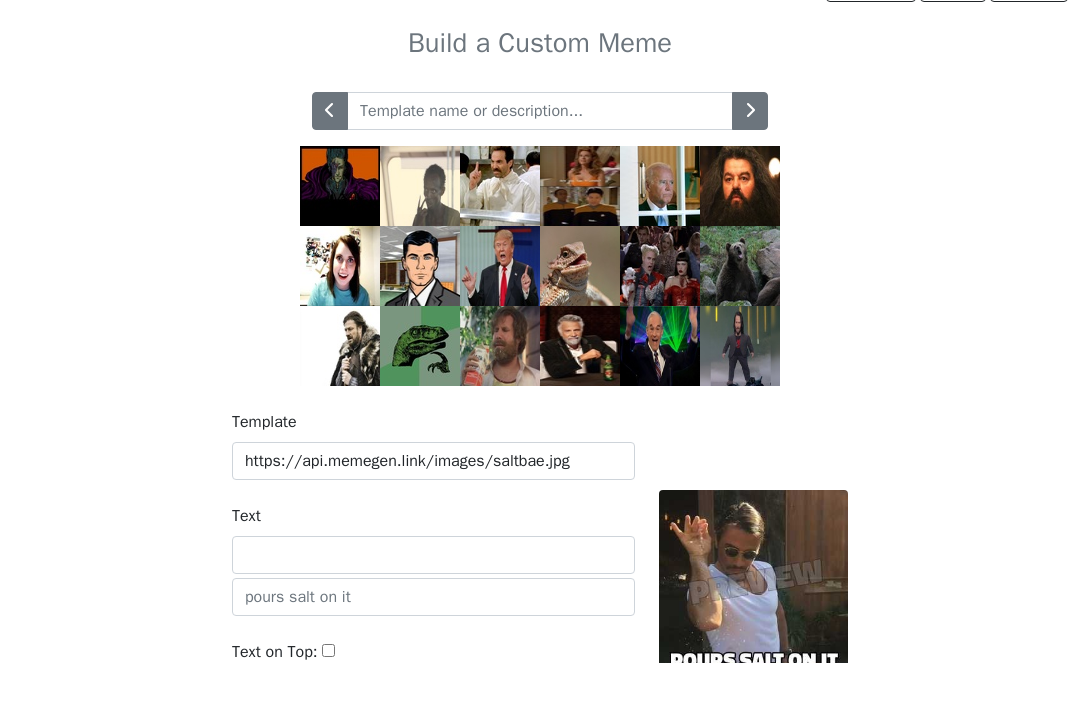 click at bounding box center [540, 272] 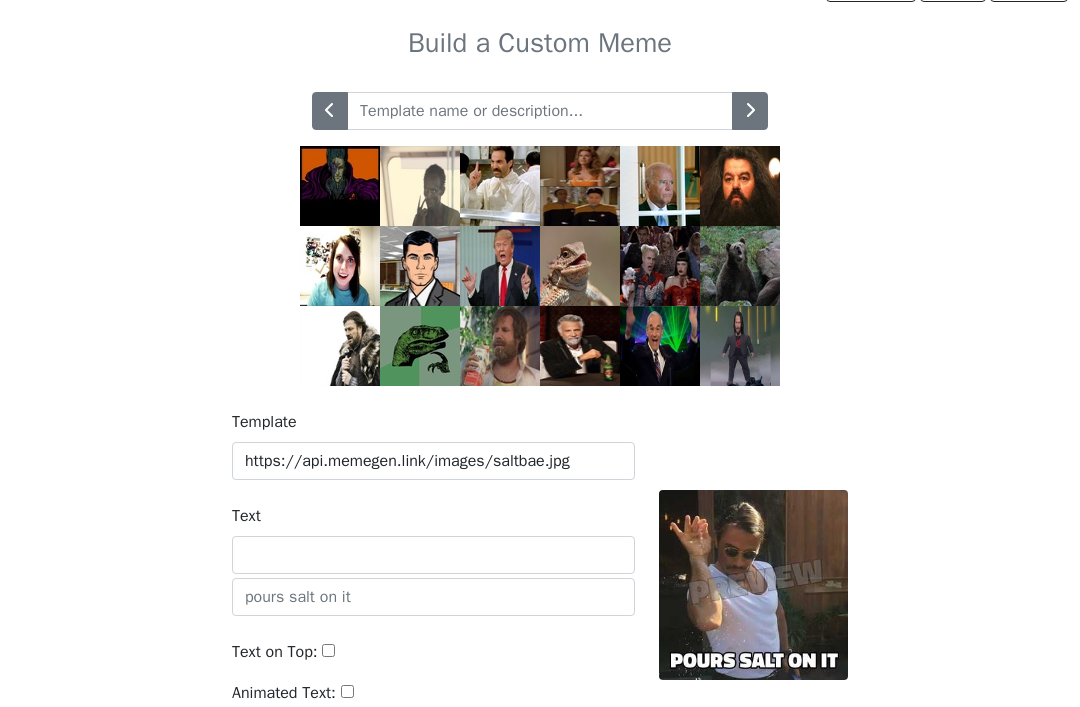 click at bounding box center [330, 110] 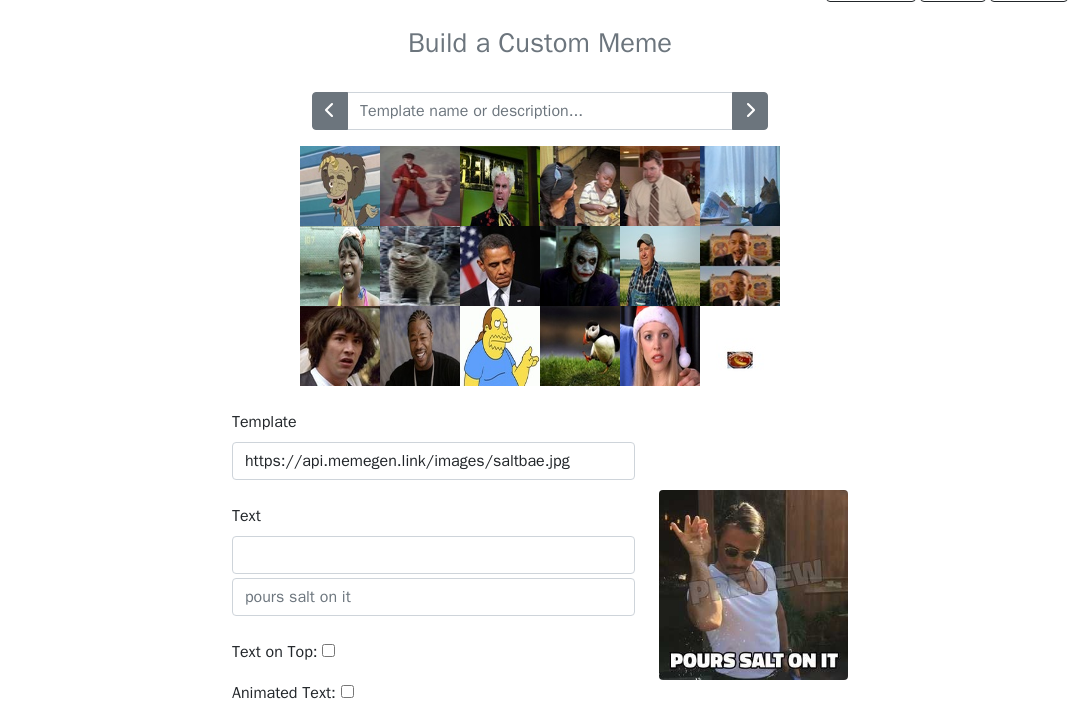 click at bounding box center [330, 110] 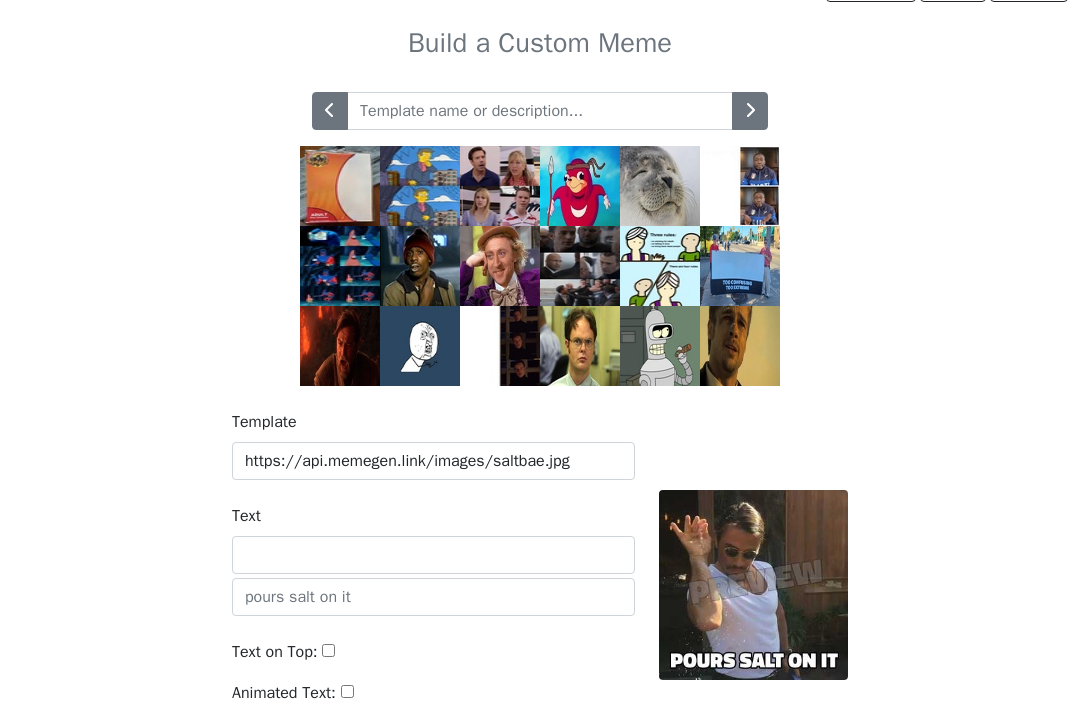 click at bounding box center [330, 111] 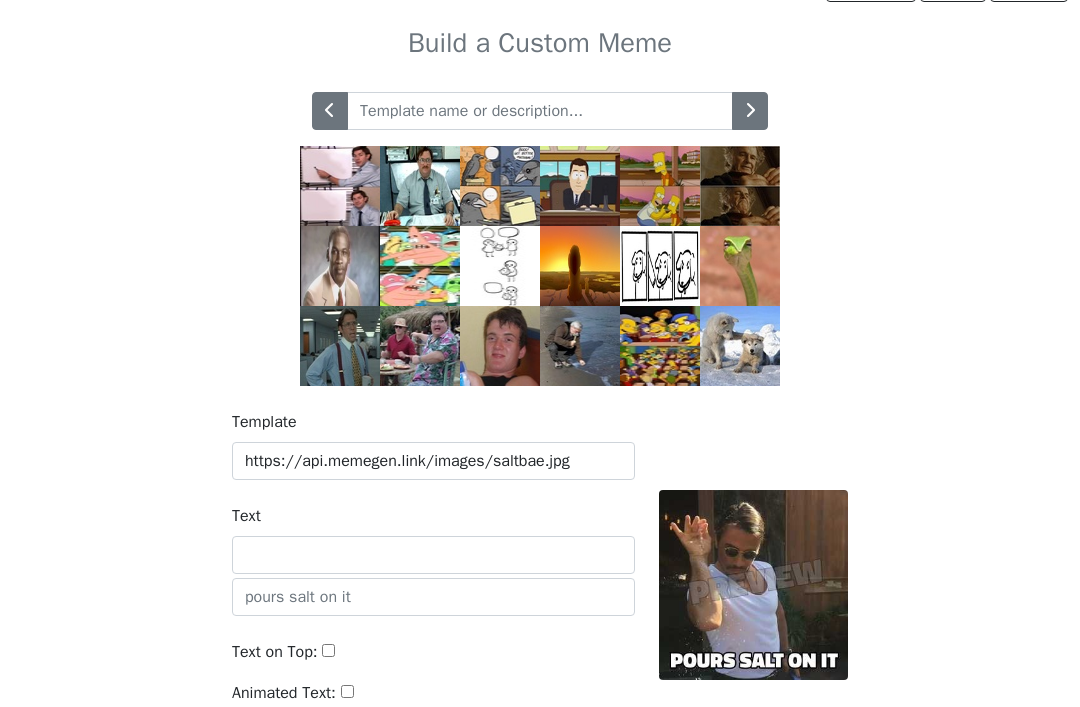 click at bounding box center [330, 111] 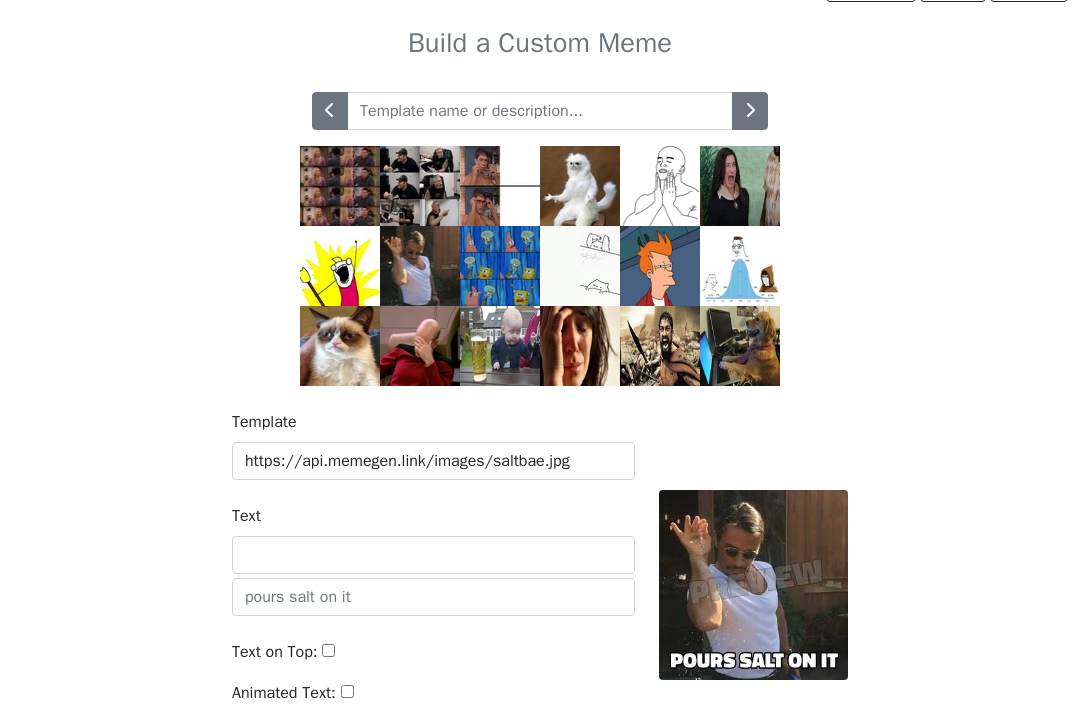 click at bounding box center [660, 266] 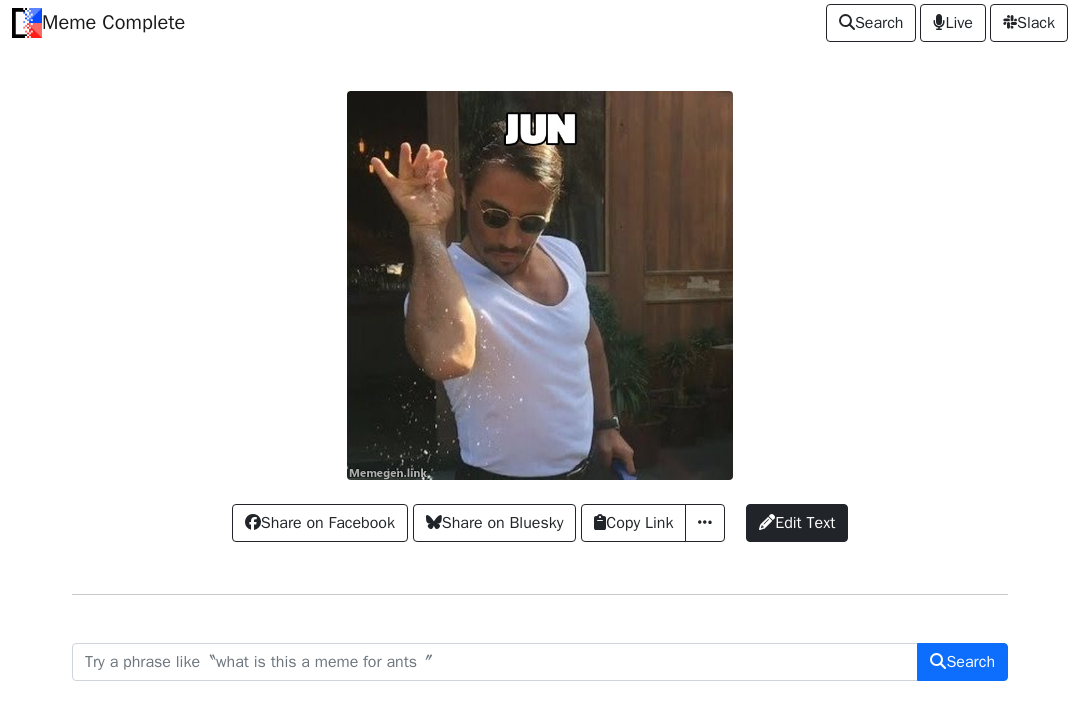 scroll, scrollTop: 0, scrollLeft: 0, axis: both 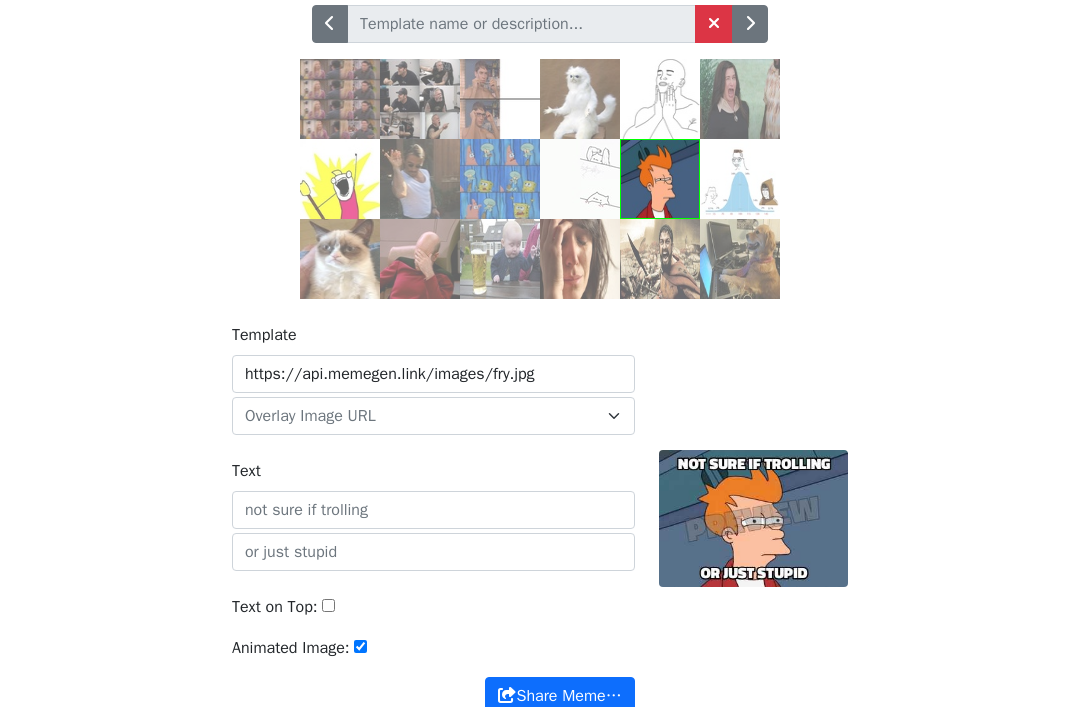 click on "Text" at bounding box center [433, 510] 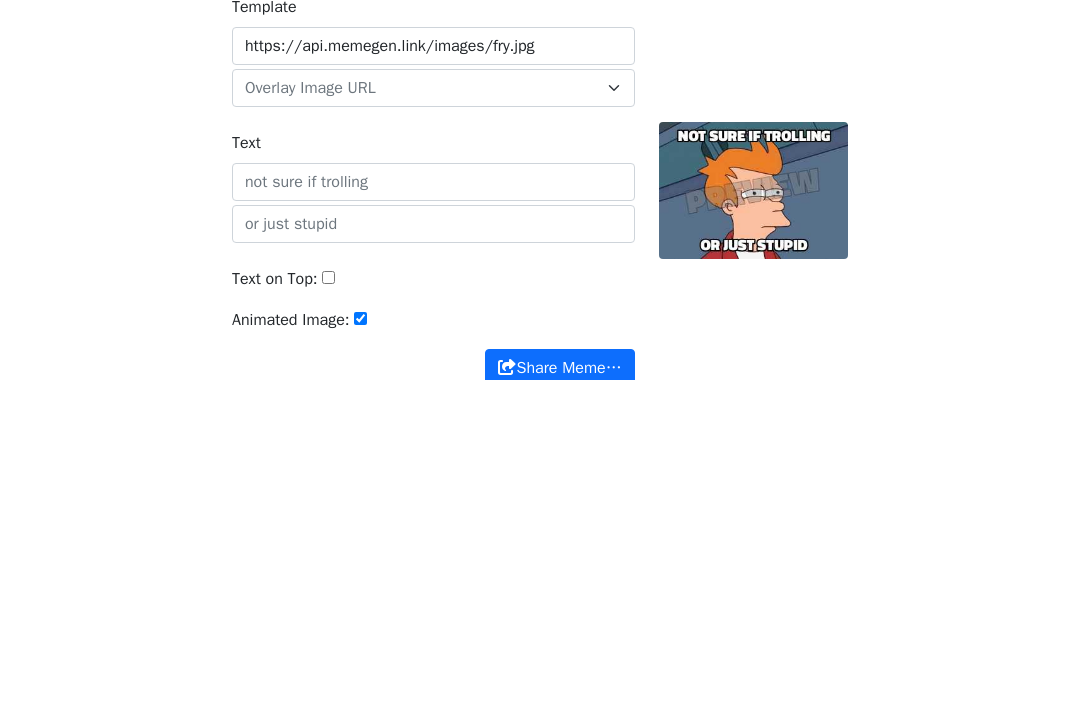 click on "Text on Top:" at bounding box center [328, 605] 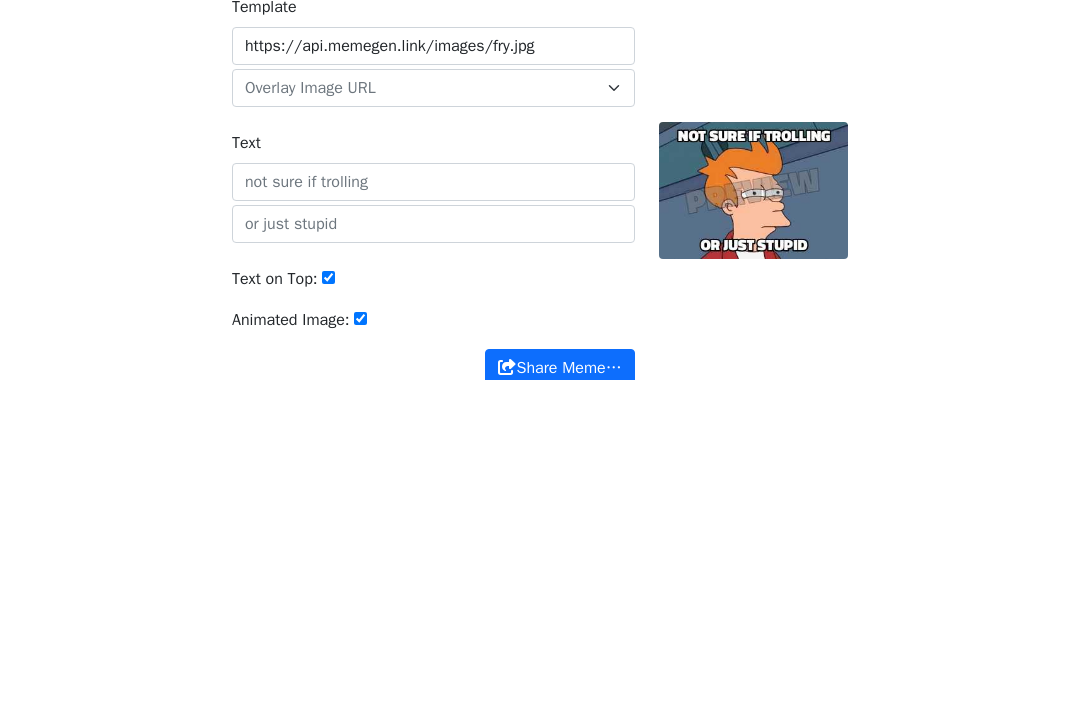 scroll, scrollTop: 227, scrollLeft: 0, axis: vertical 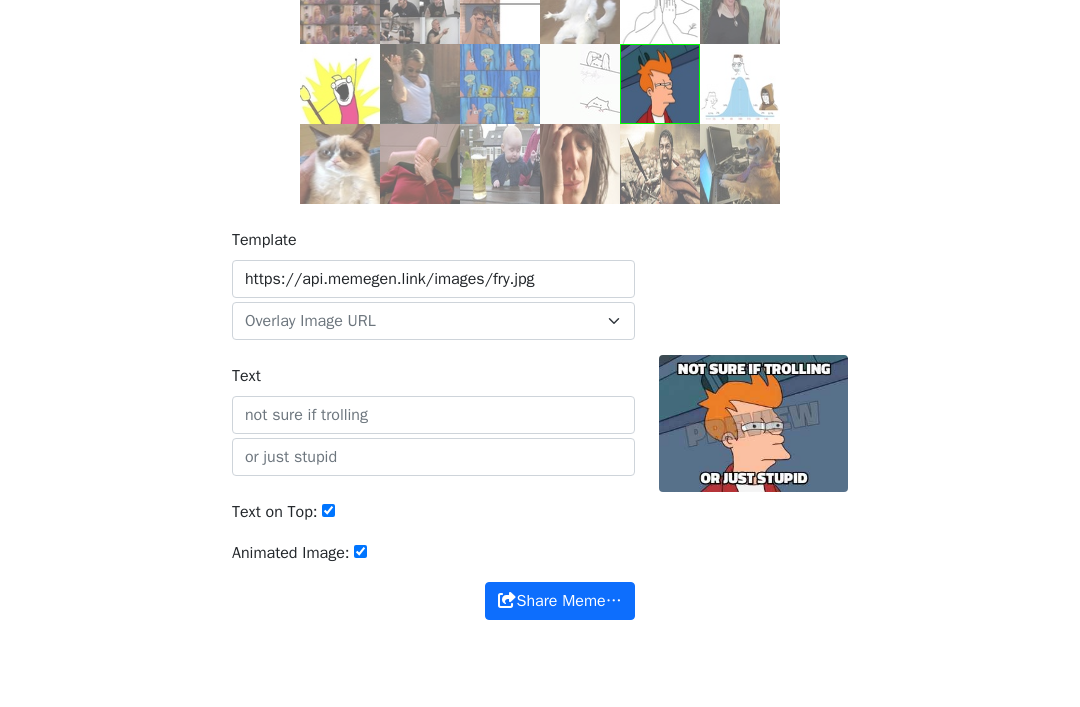 click on "Text on Top:" at bounding box center (433, 520) 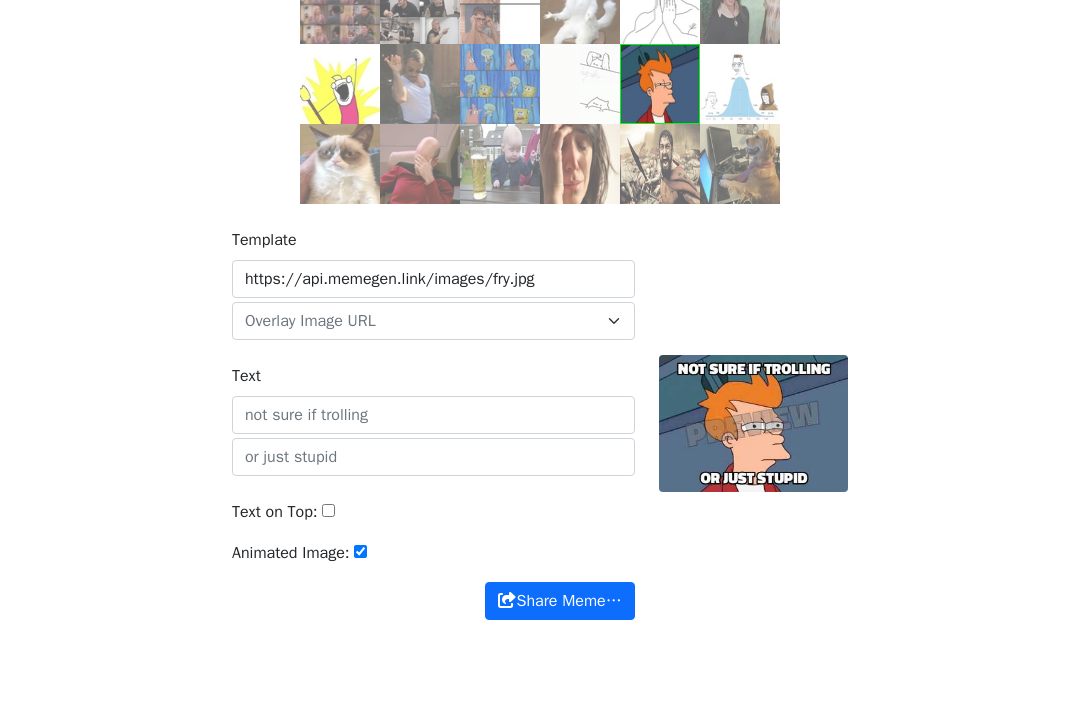 click on "Animated Image:" at bounding box center [360, 551] 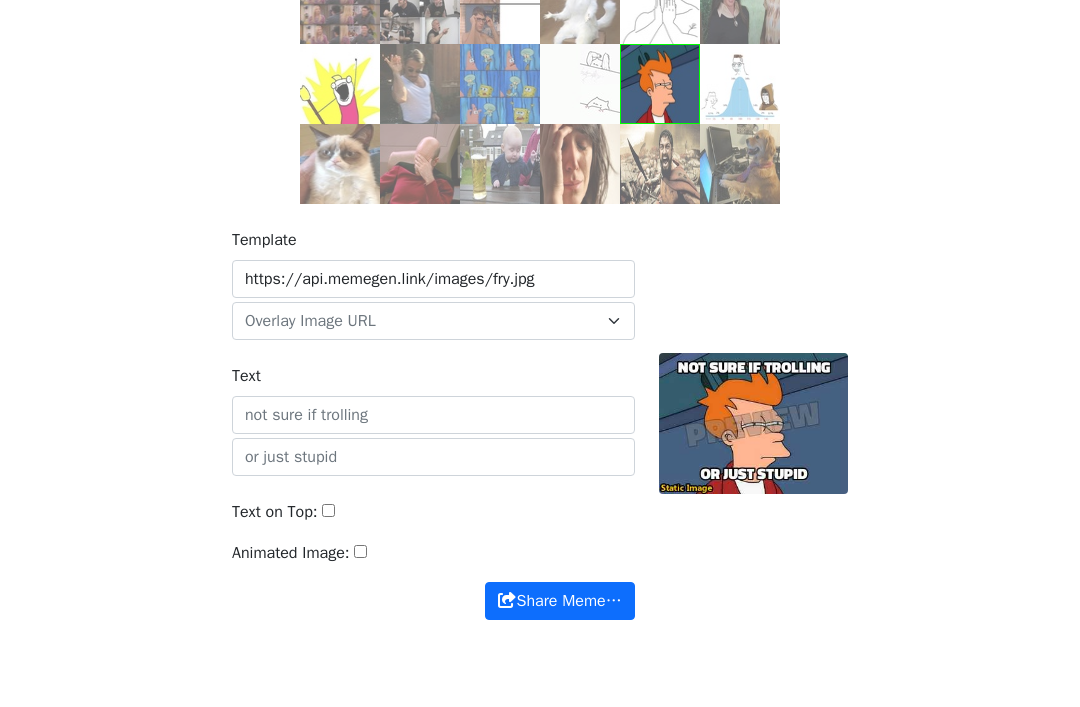click on "Text on Top:" at bounding box center (433, 520) 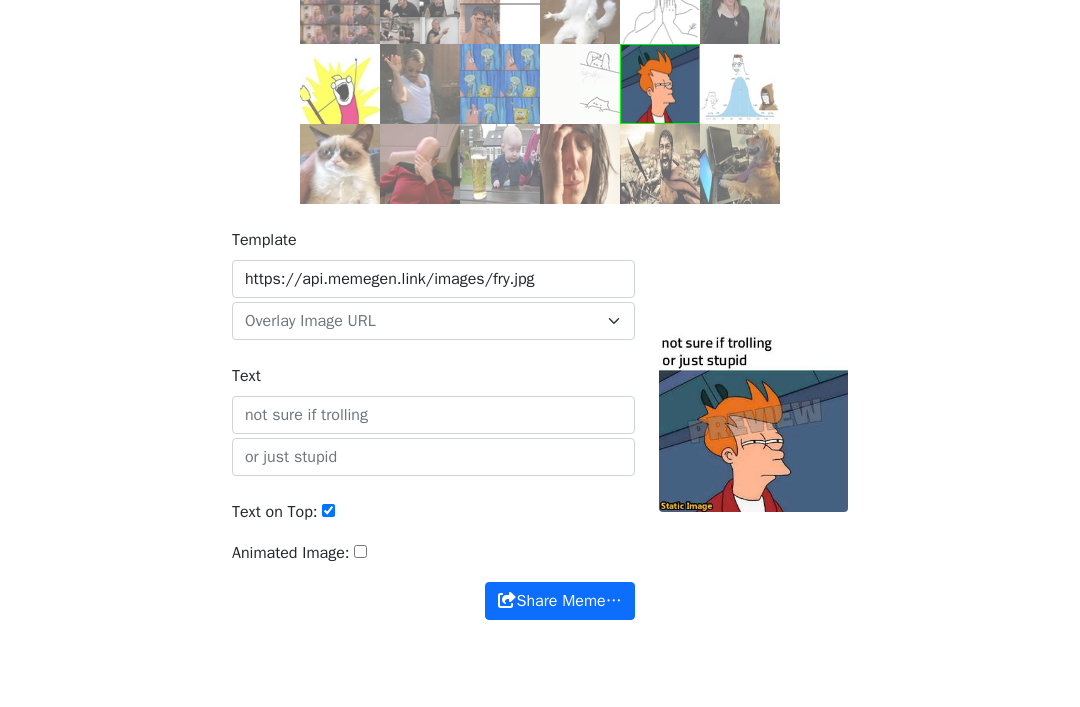 click on "Animated Image:" at bounding box center (291, 553) 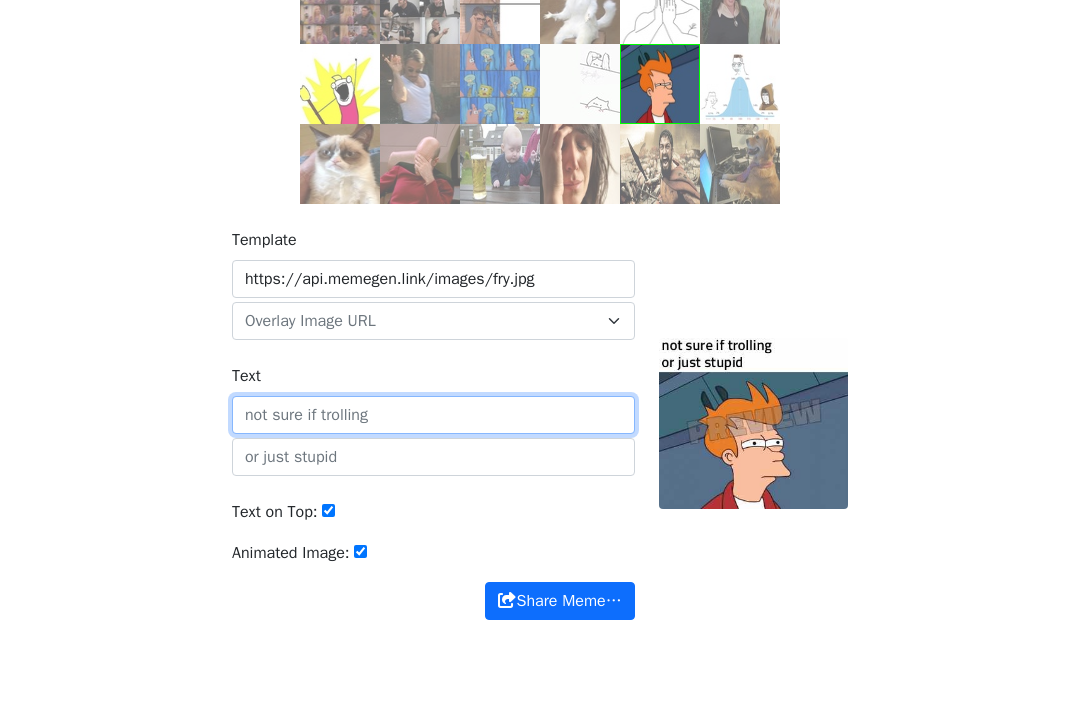click on "Text" at bounding box center (433, 415) 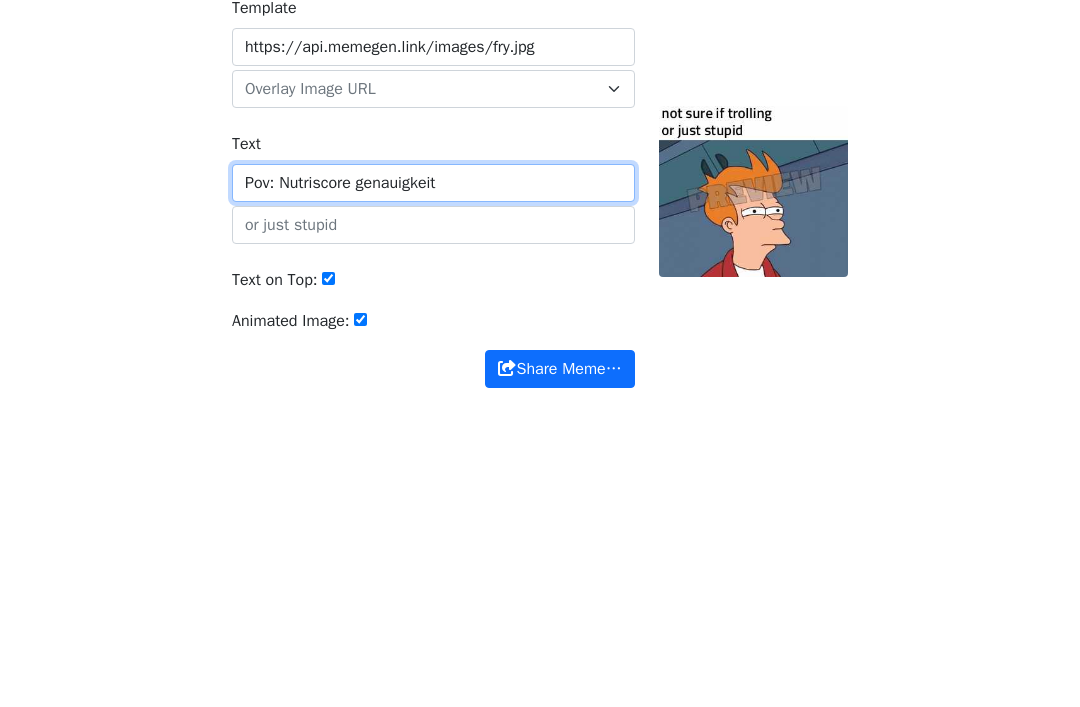 type on "Pov: Nutriscore genauigkeit" 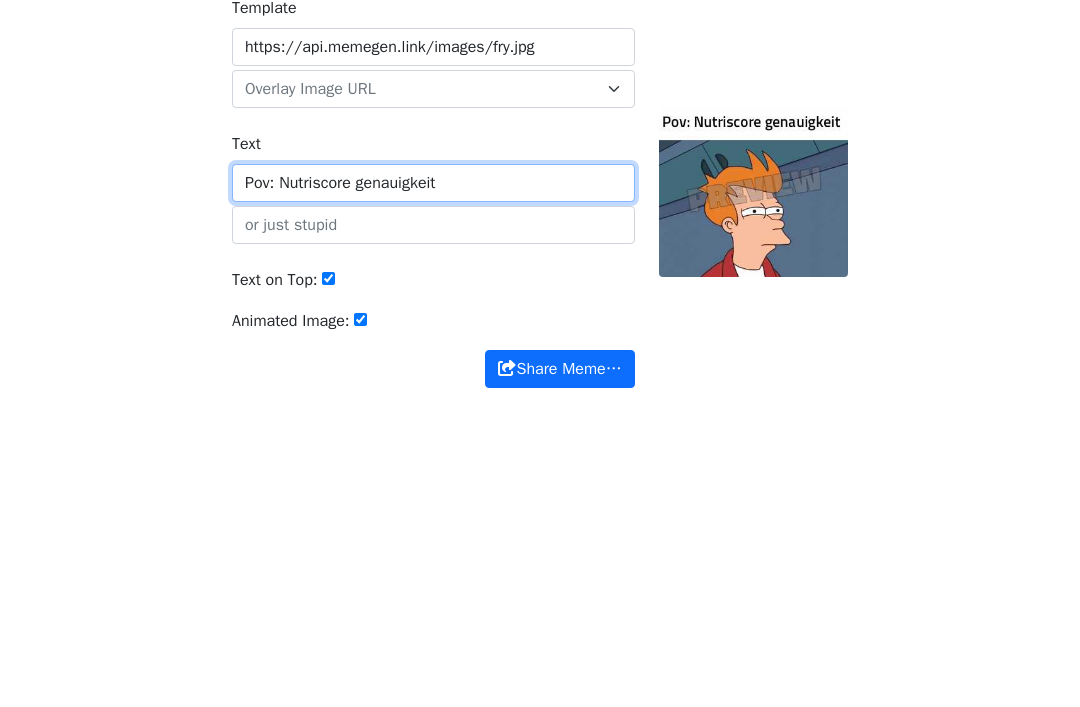 click on "Share Meme…" at bounding box center [559, 601] 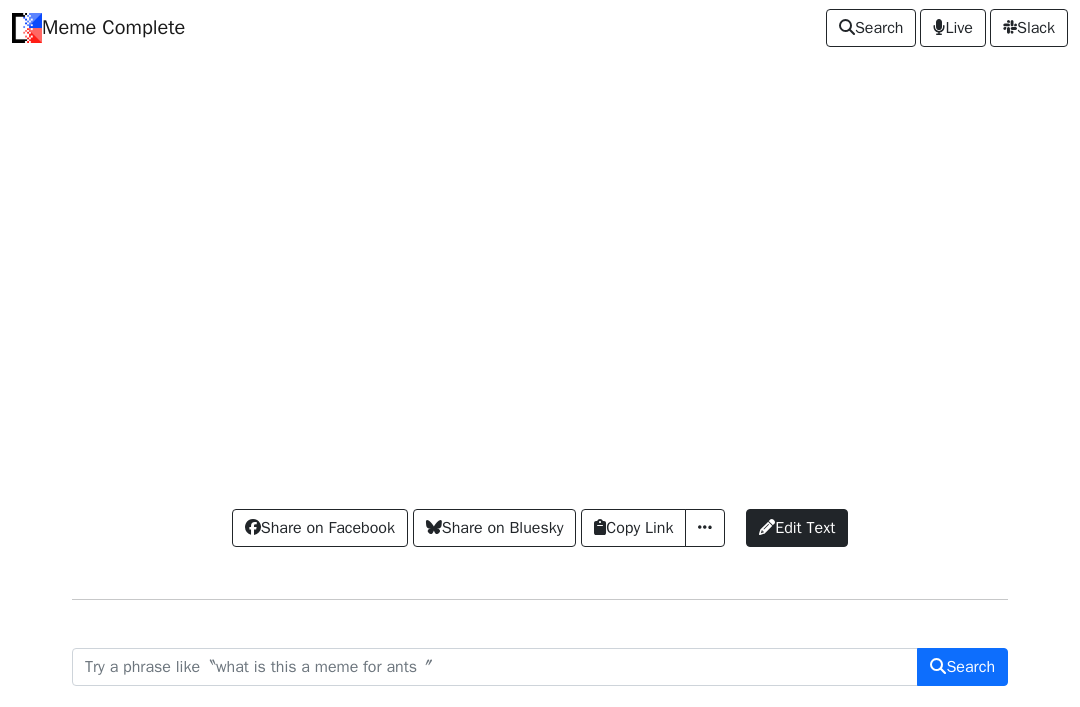 scroll, scrollTop: 0, scrollLeft: 0, axis: both 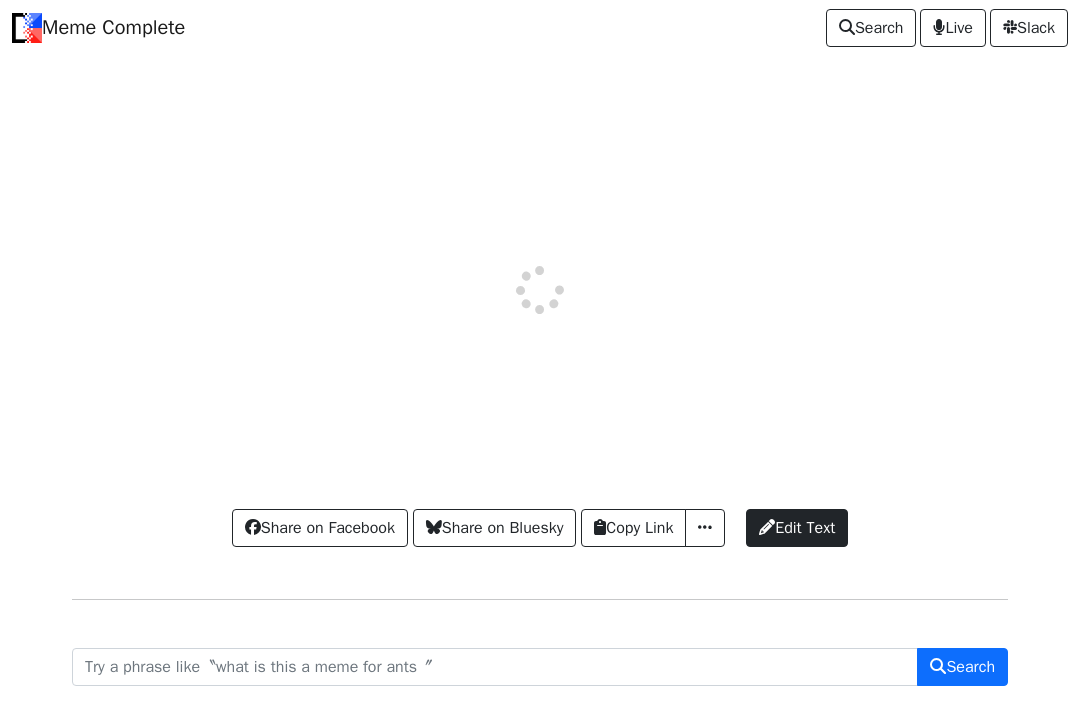 click at bounding box center (540, 290) 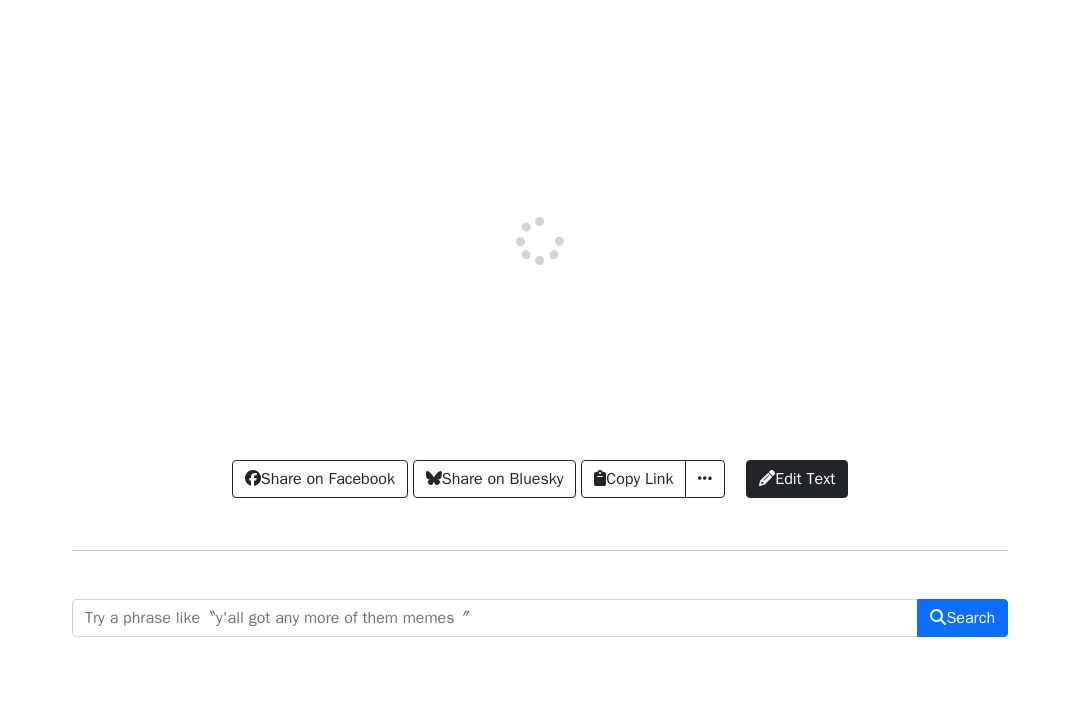 scroll, scrollTop: 49, scrollLeft: 0, axis: vertical 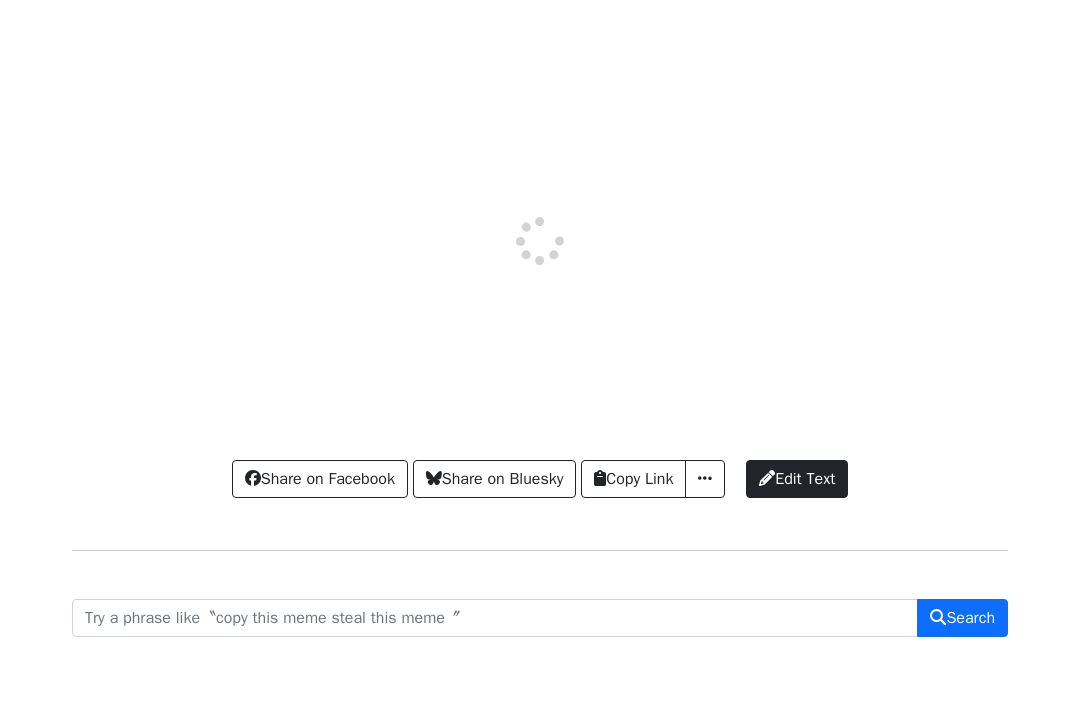 click on "Edit Text" at bounding box center (797, 479) 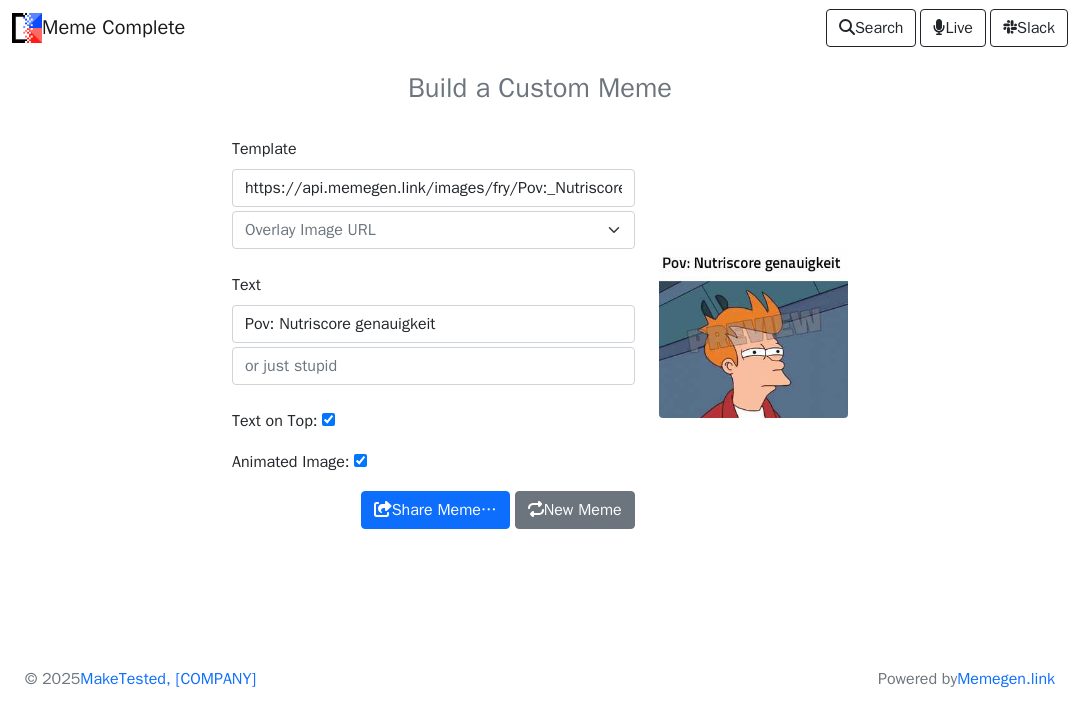 scroll, scrollTop: 0, scrollLeft: 0, axis: both 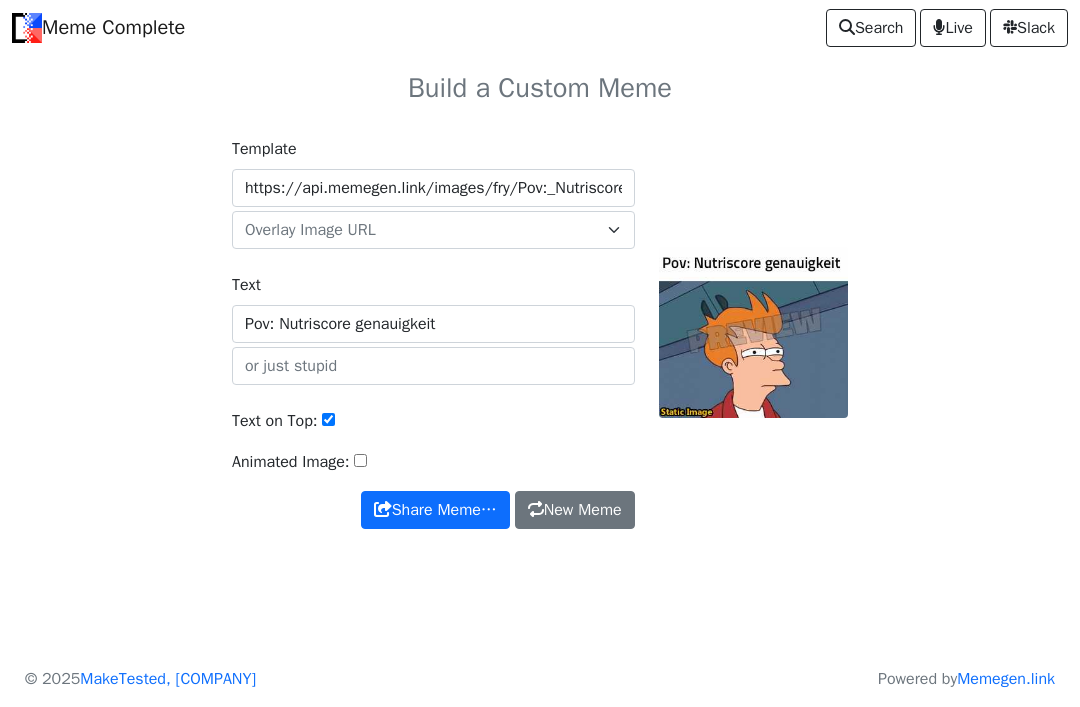 click at bounding box center (753, 333) 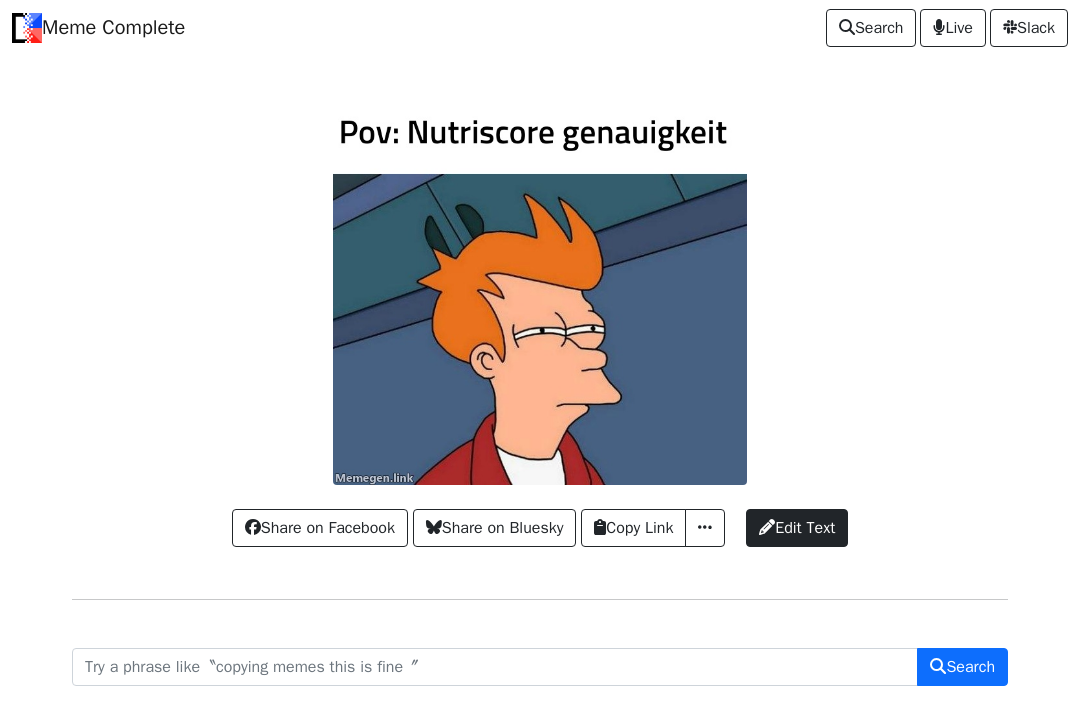 scroll, scrollTop: 0, scrollLeft: 0, axis: both 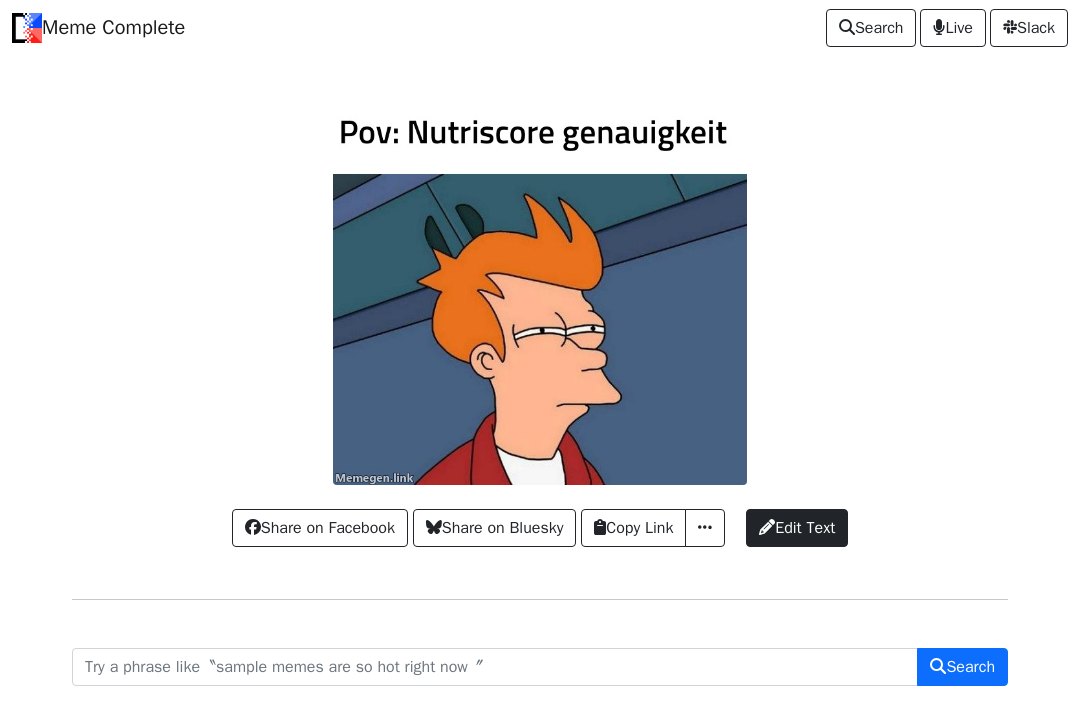 click on "Edit Text" at bounding box center (797, 528) 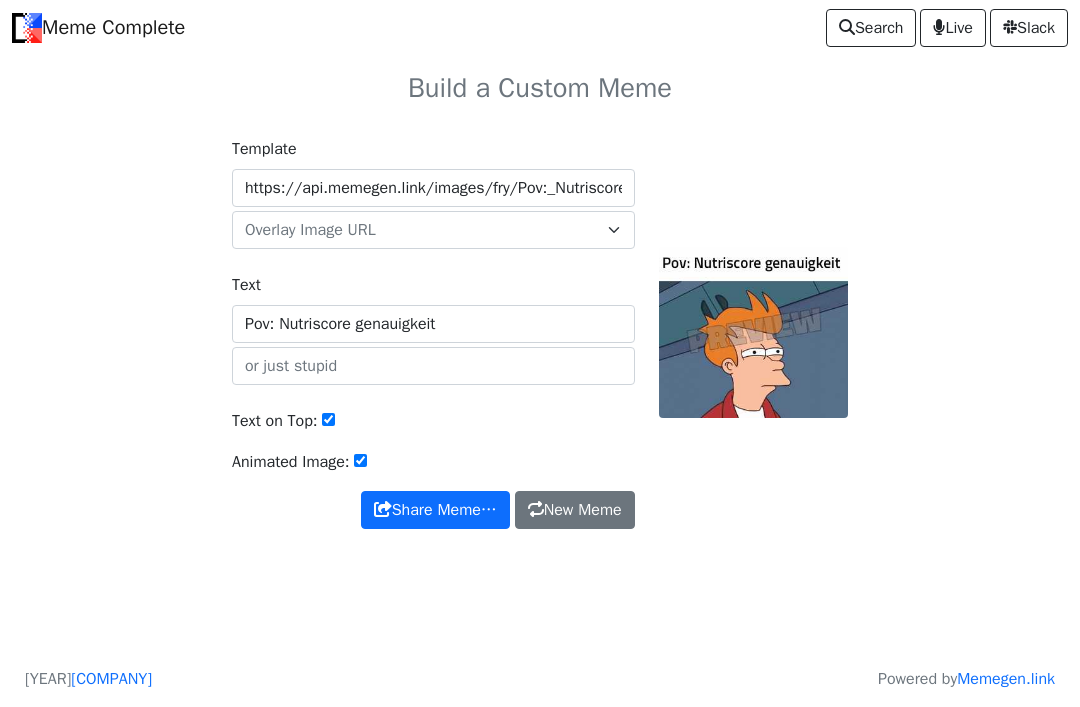 scroll, scrollTop: 0, scrollLeft: 0, axis: both 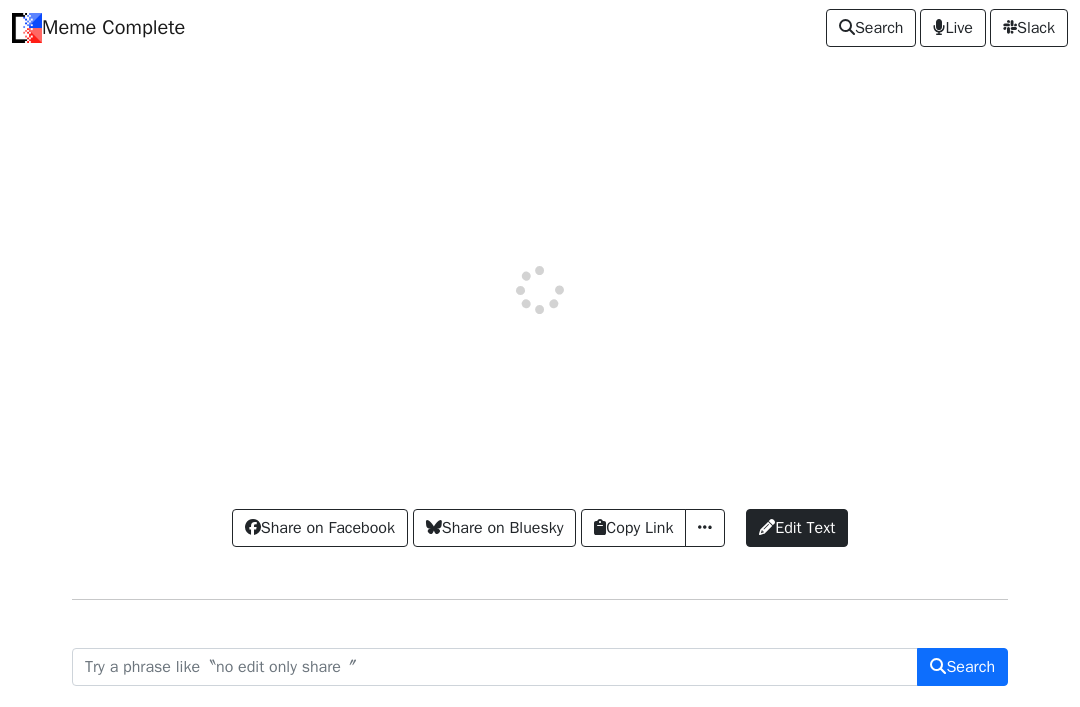 click on "Edit Text" at bounding box center (797, 528) 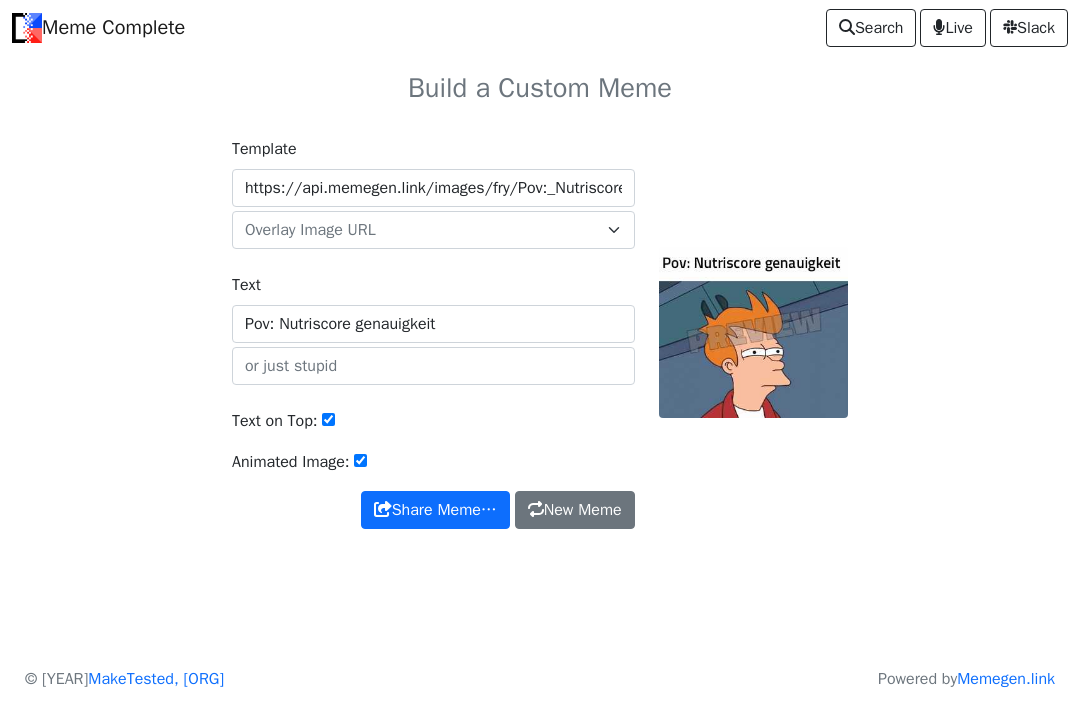 scroll, scrollTop: 0, scrollLeft: 0, axis: both 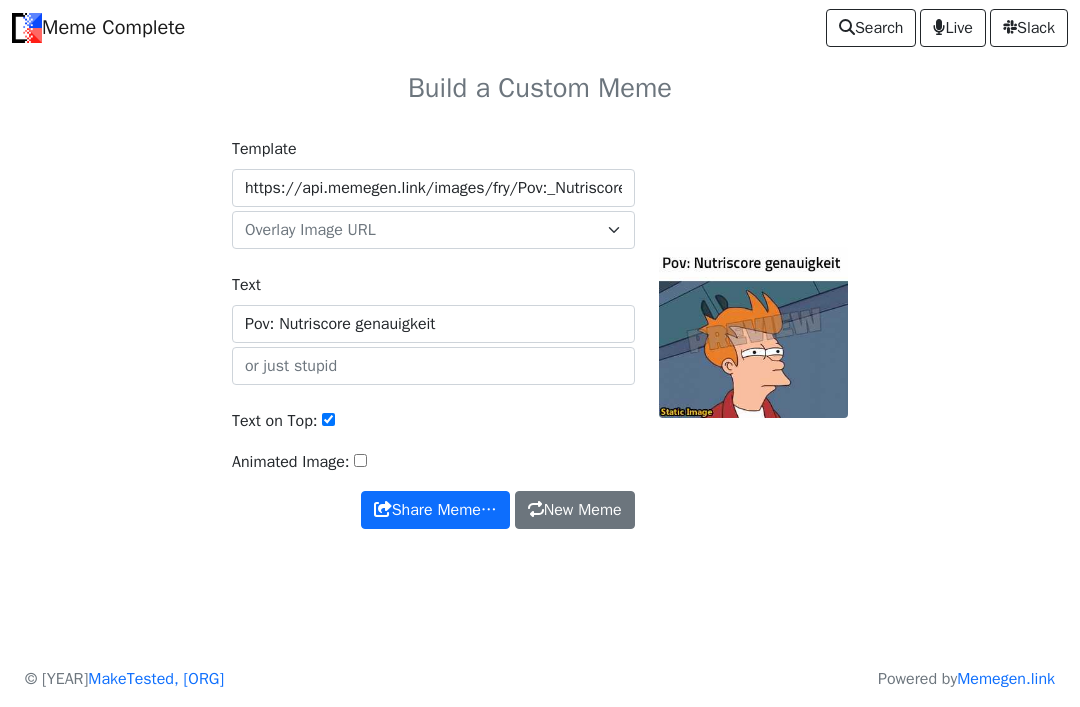 click on "Share Meme…" at bounding box center (435, 510) 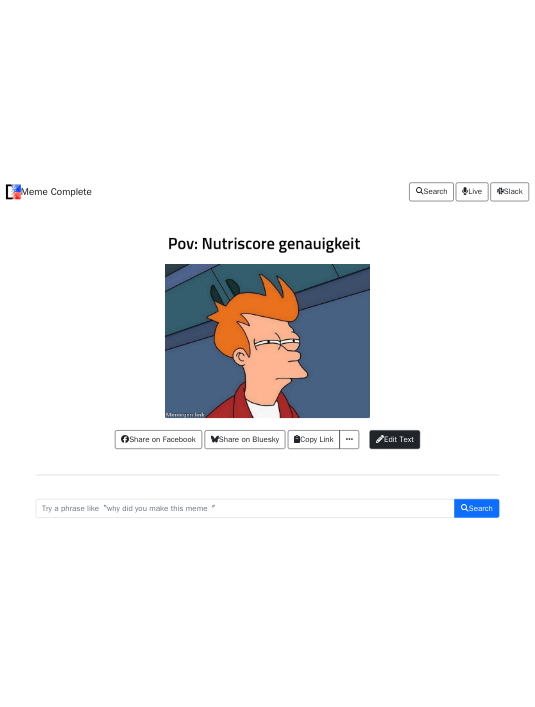 scroll, scrollTop: 0, scrollLeft: 0, axis: both 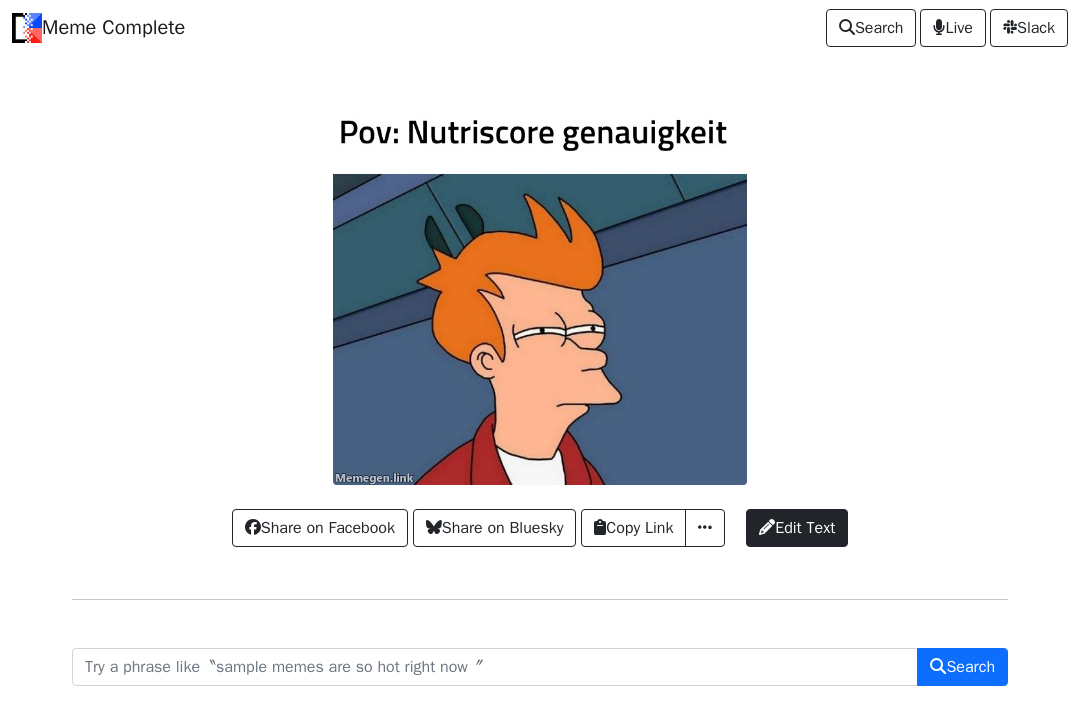 click on "Meme Complete
Search
Live
Slack
Share on Facebook
Share on Bluesky
Copy Link
Copy Image URL
Copy Markdown Link
Download Image (PNG)
Download Image (JPEG)
Share Template" at bounding box center (540, 384) 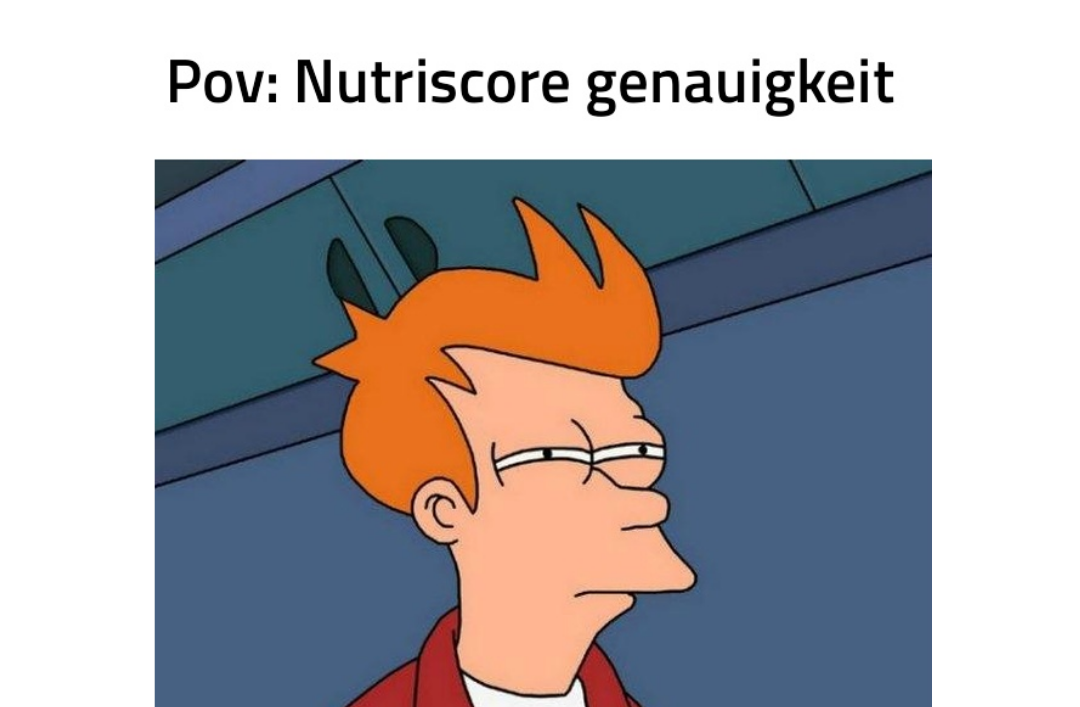 scroll, scrollTop: 0, scrollLeft: 0, axis: both 